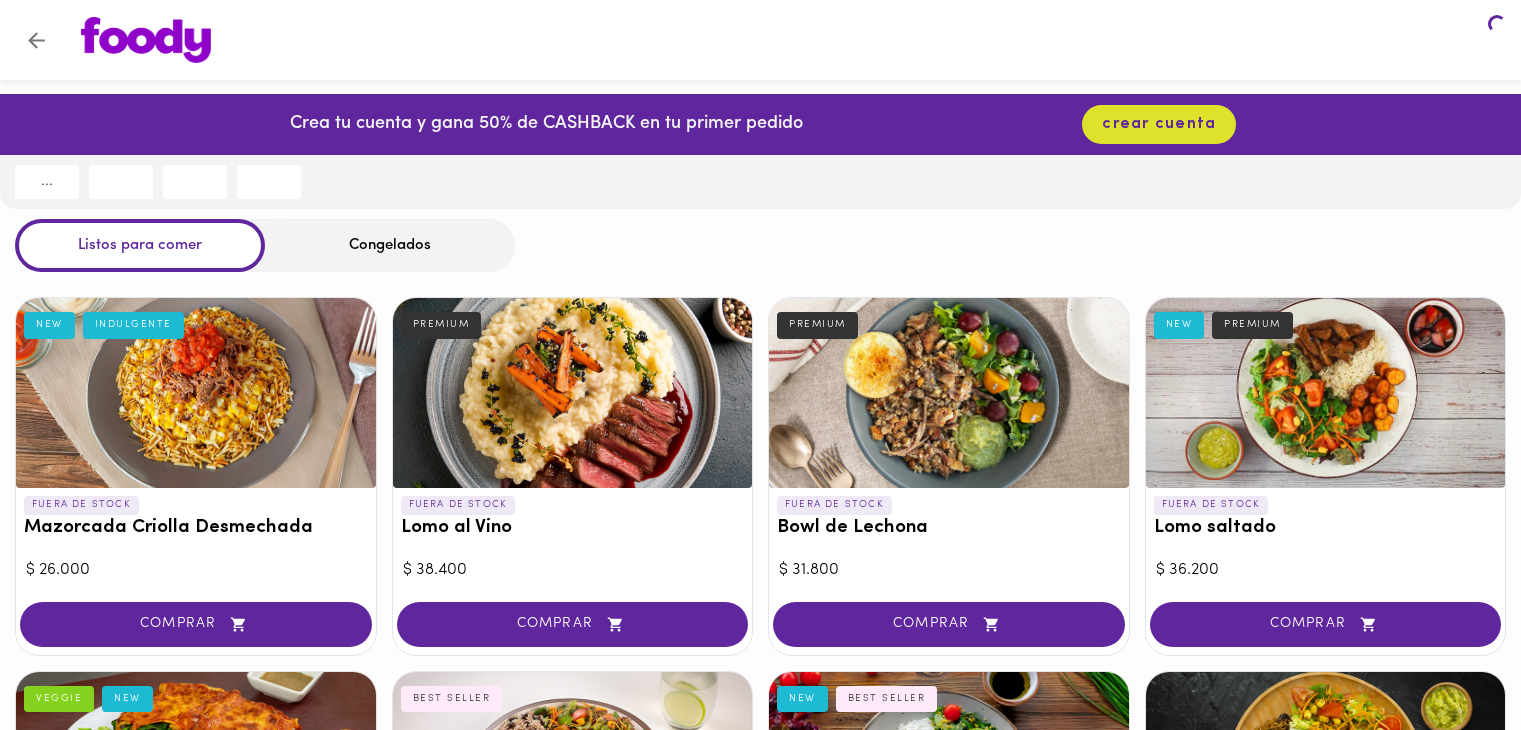 scroll, scrollTop: 0, scrollLeft: 0, axis: both 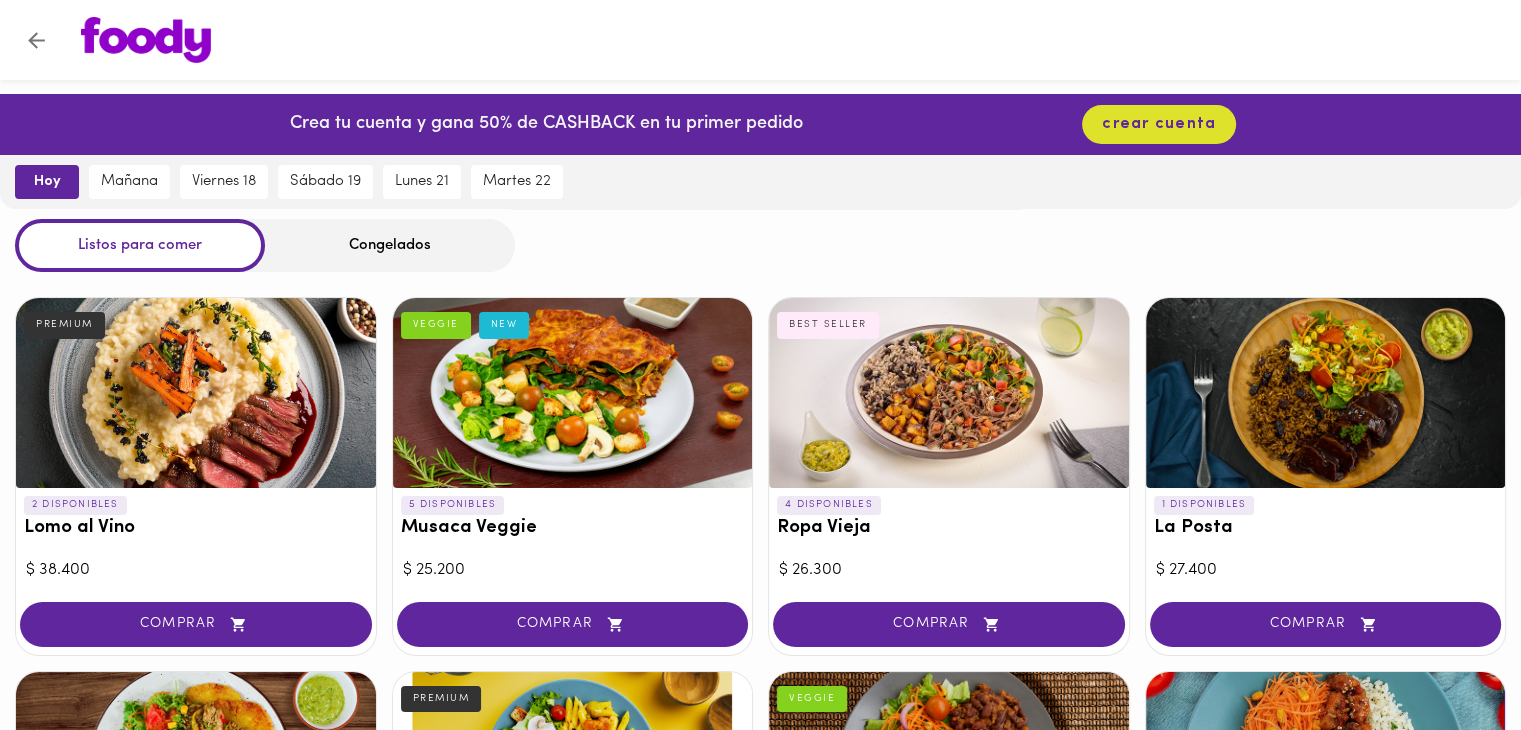 click on "Congelados" at bounding box center (390, 245) 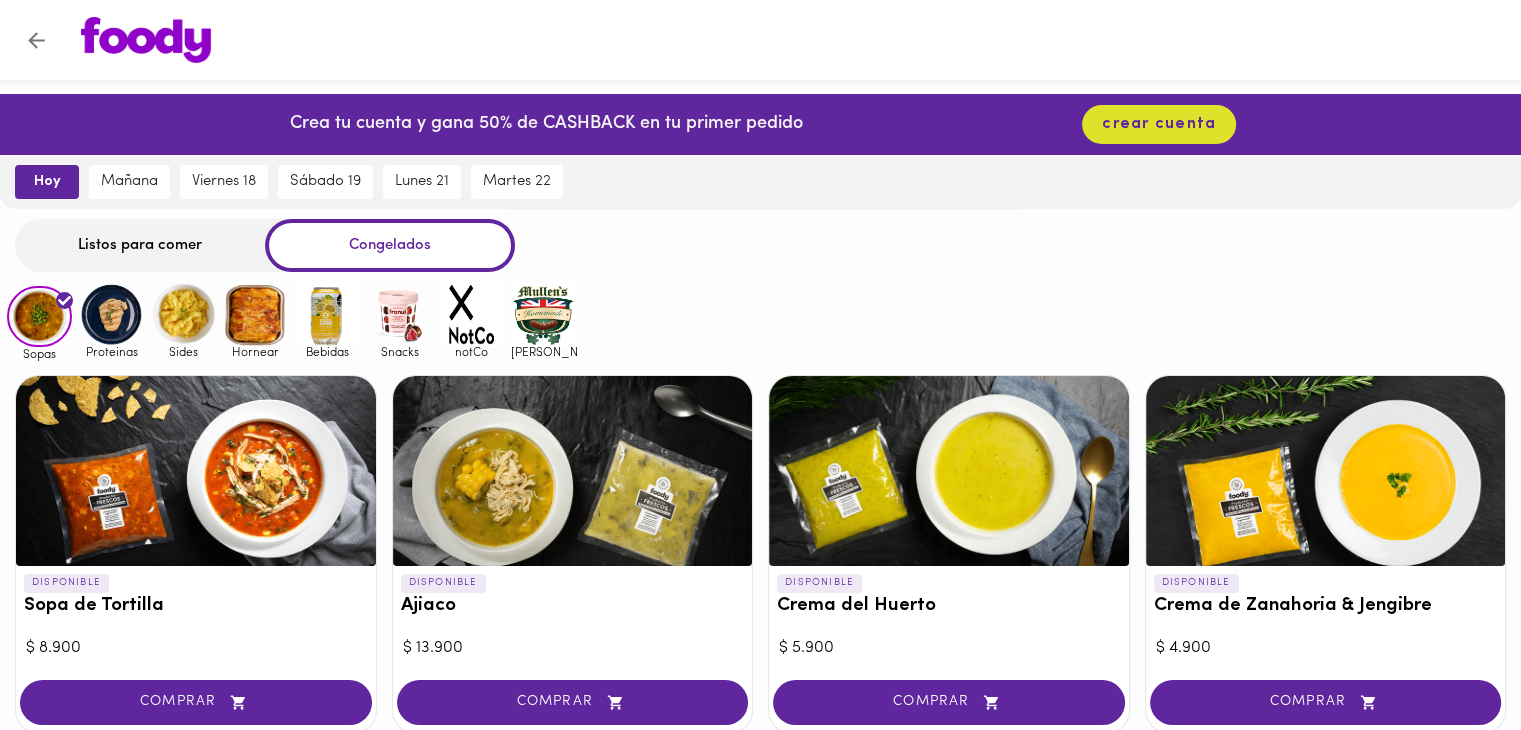 click on "Listos para comer" at bounding box center [140, 245] 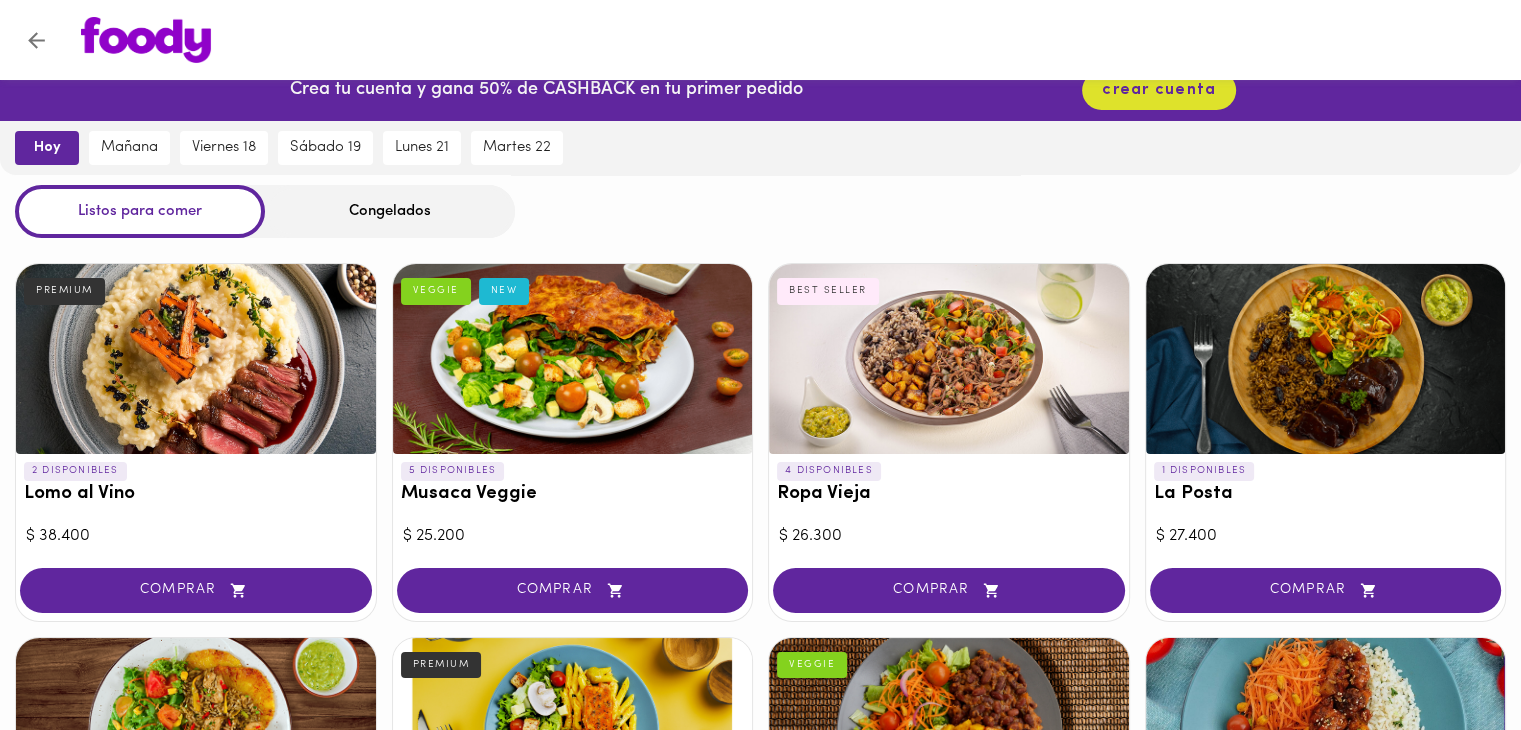 scroll, scrollTop: 0, scrollLeft: 0, axis: both 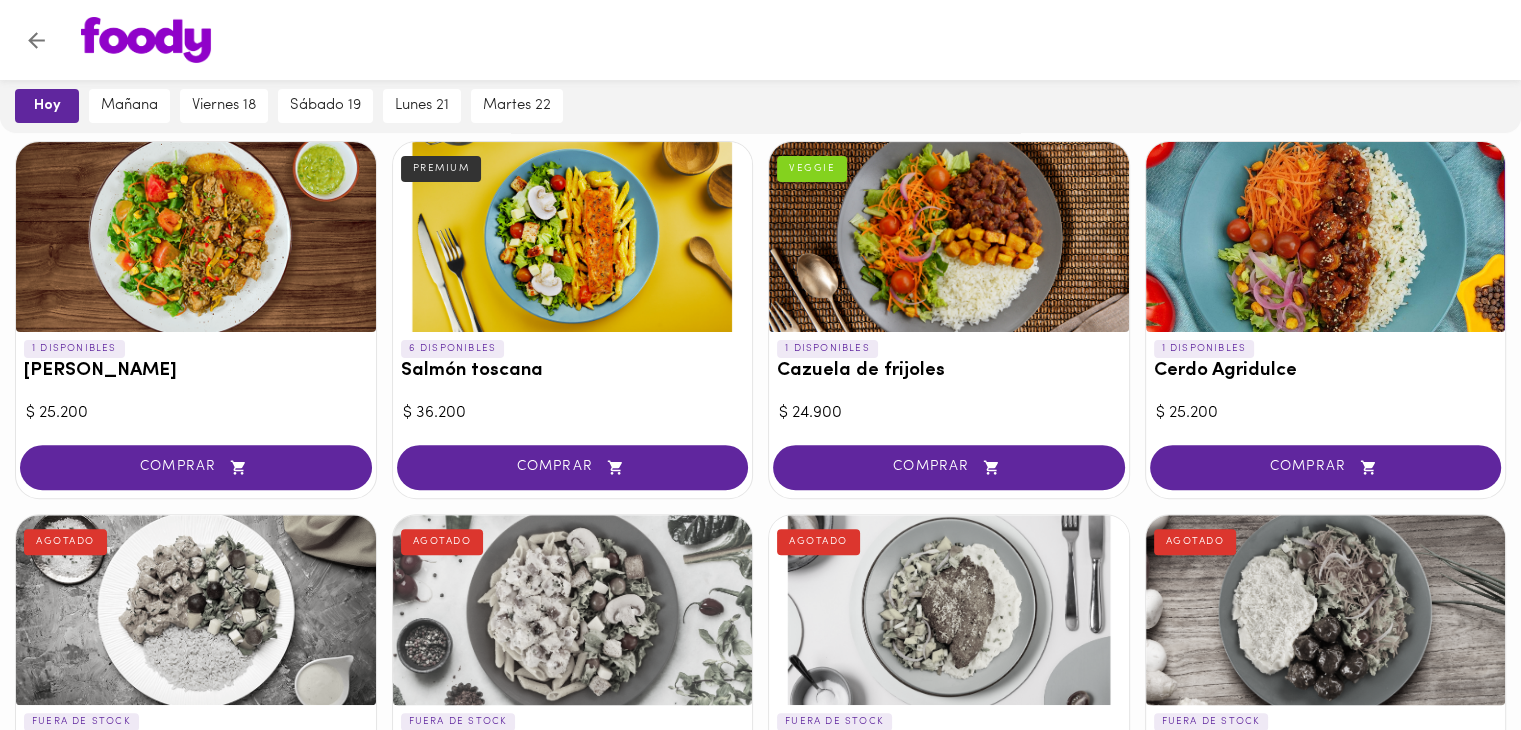 click at bounding box center [146, 40] 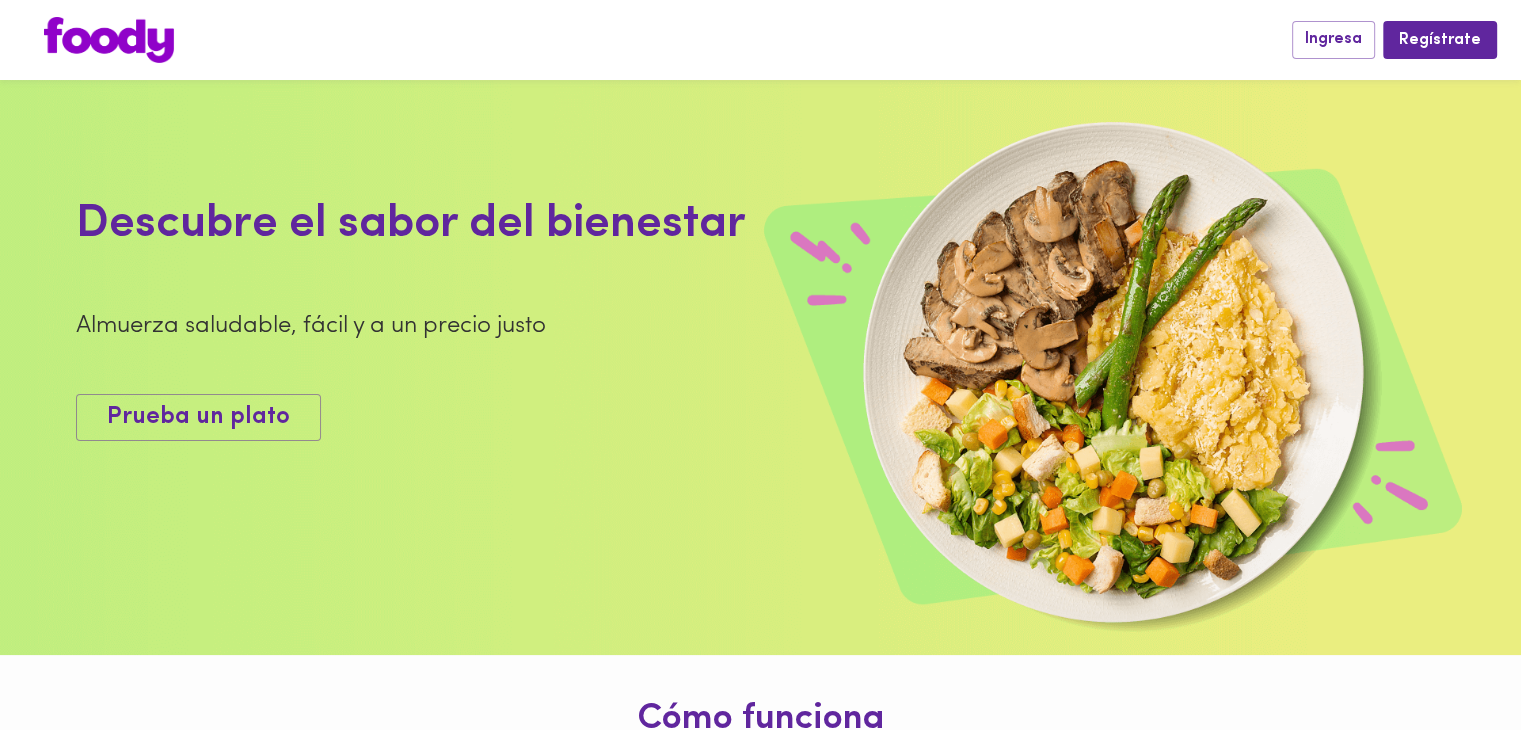 click at bounding box center [109, 40] 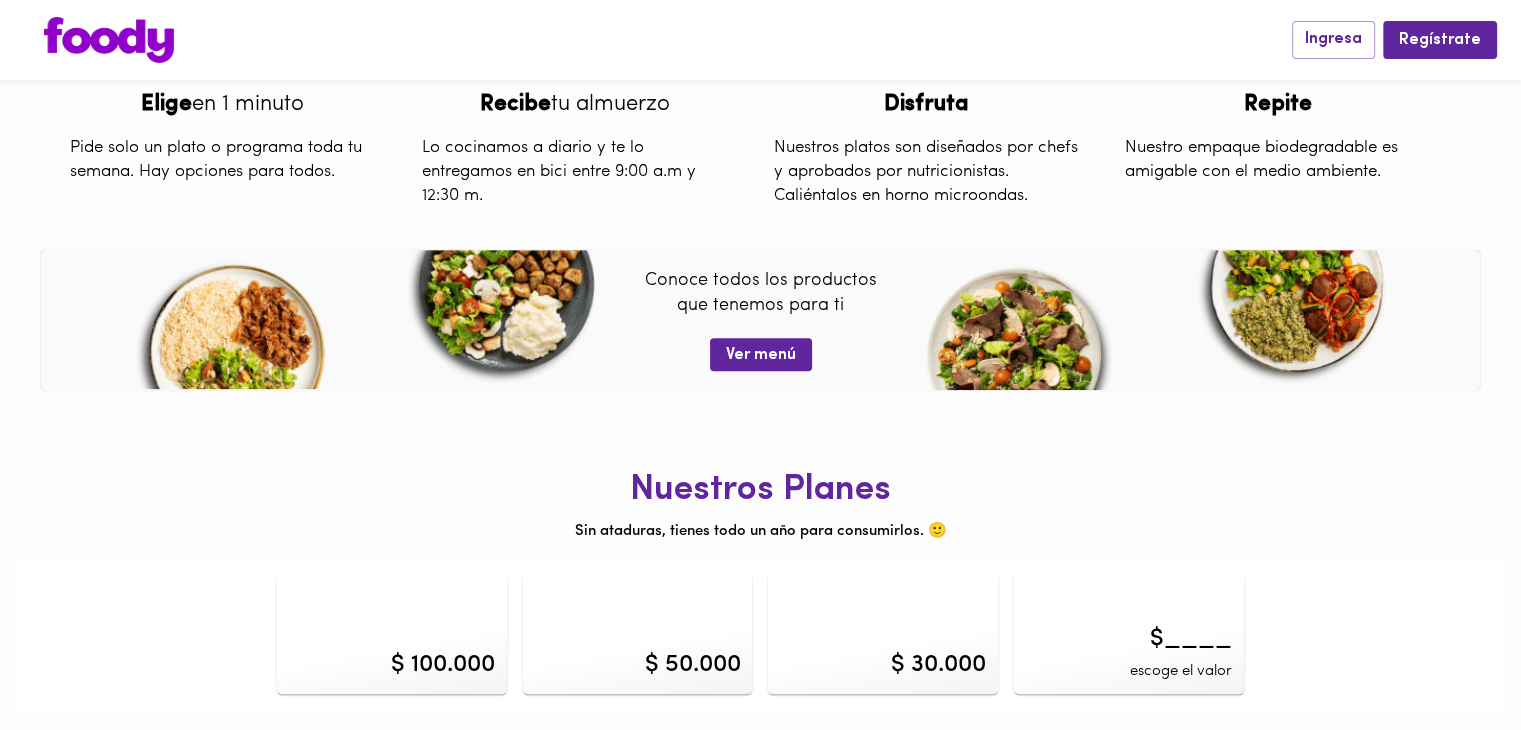 scroll, scrollTop: 0, scrollLeft: 0, axis: both 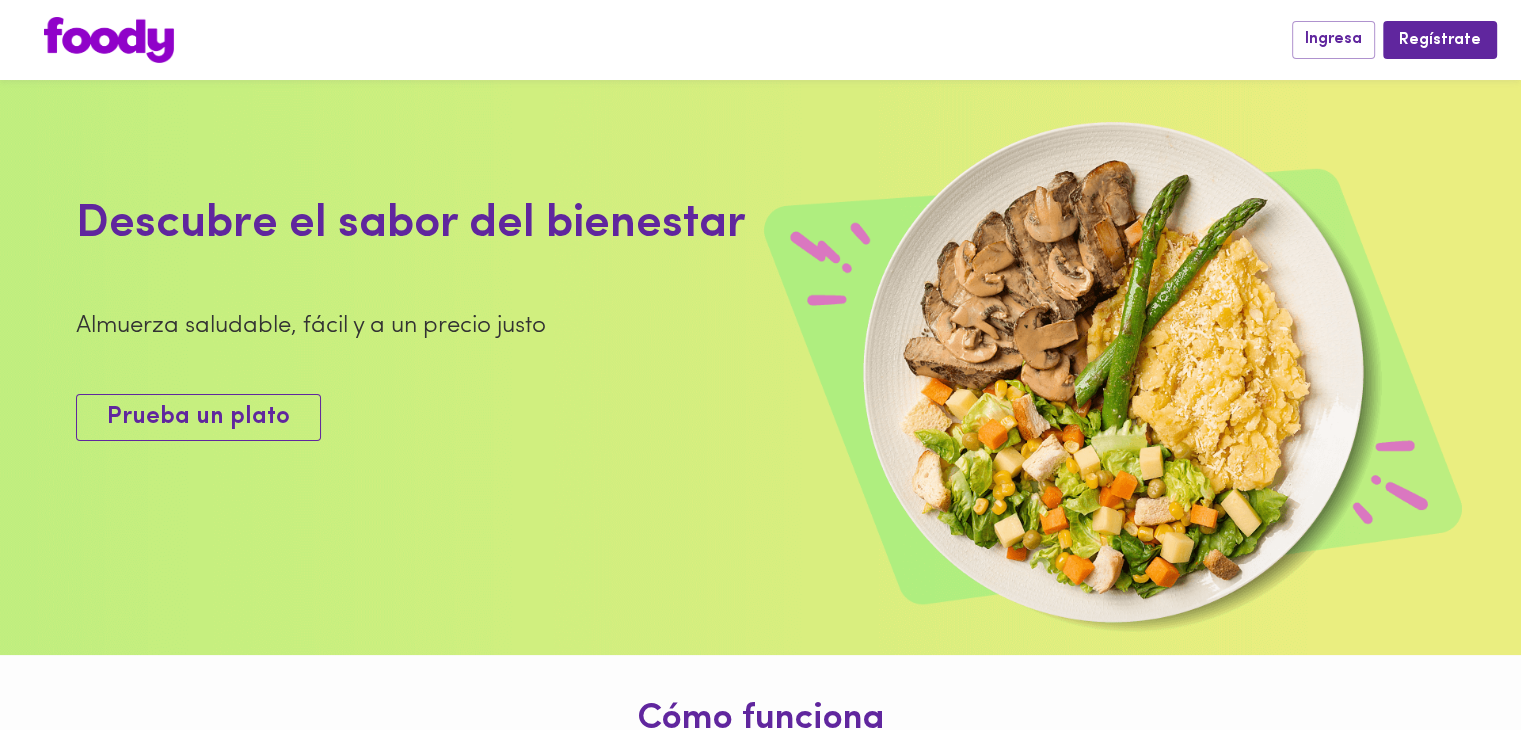 click on "Prueba un plato" at bounding box center (198, 417) 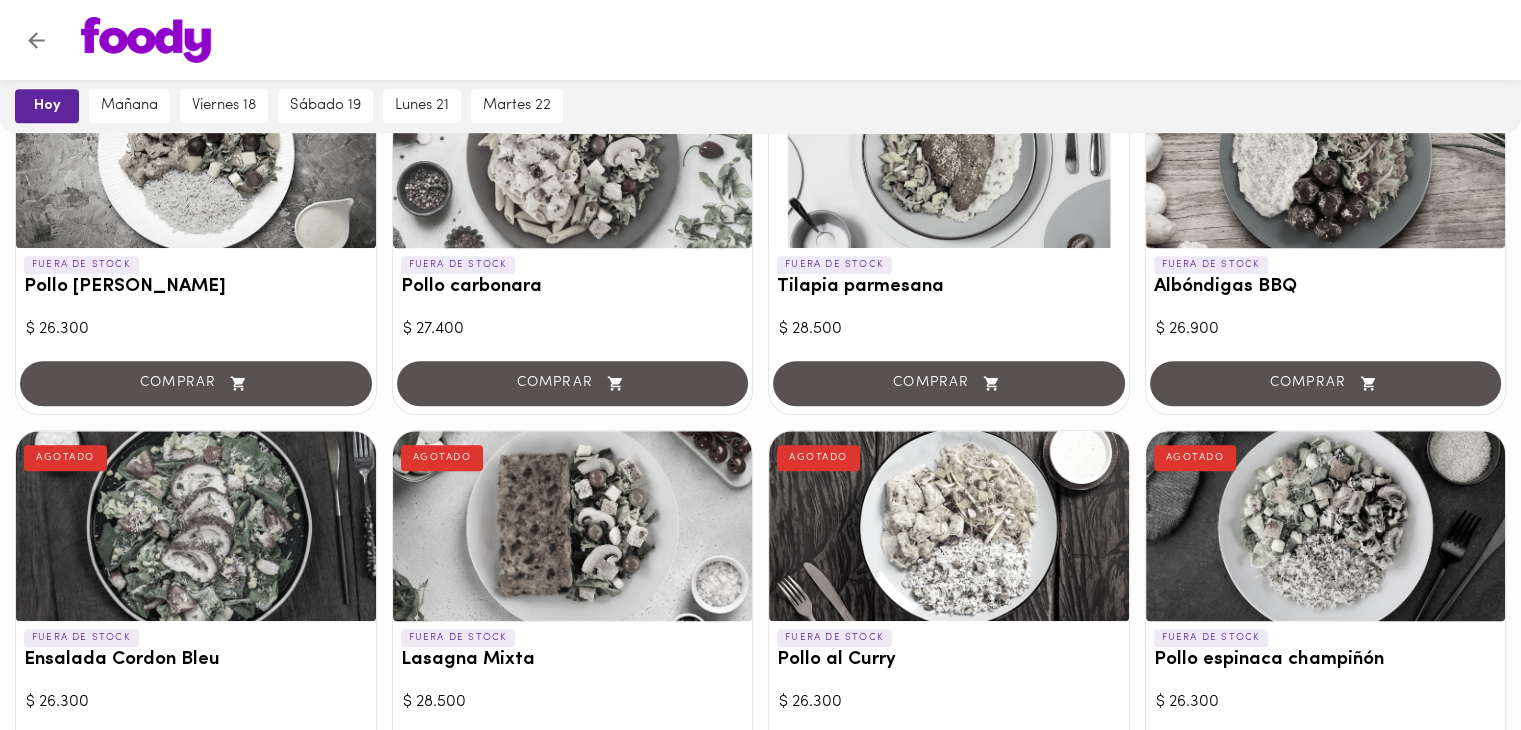 scroll, scrollTop: 900, scrollLeft: 0, axis: vertical 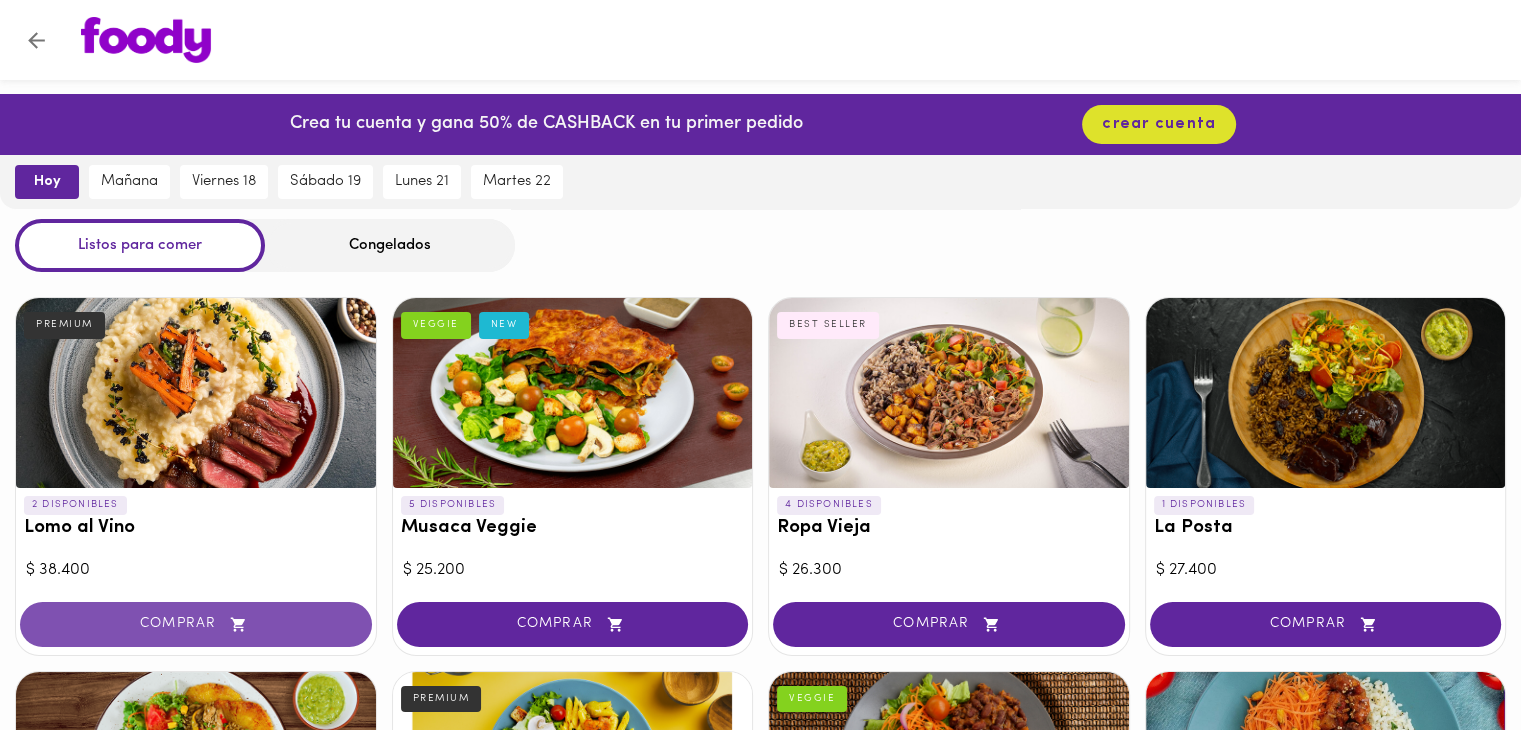 click 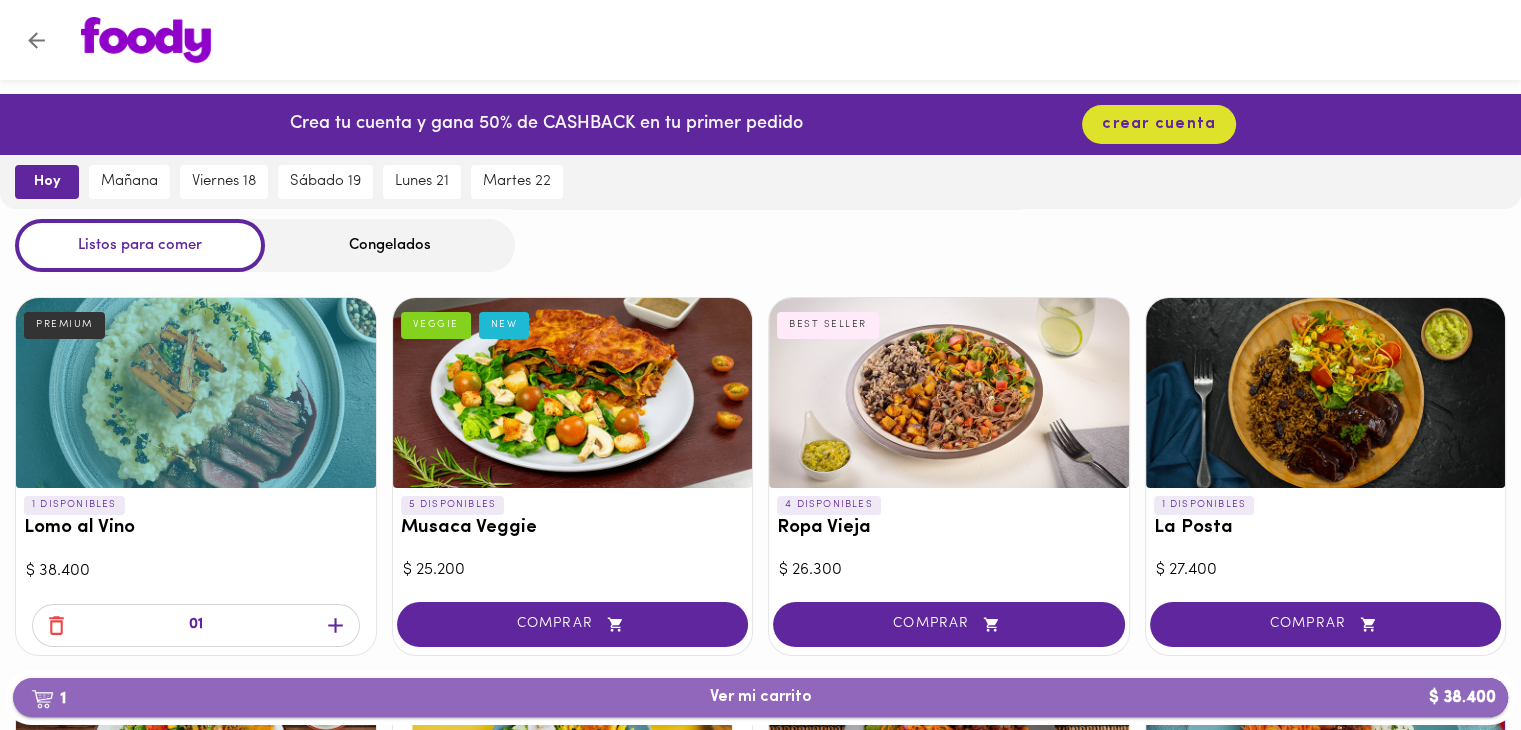 click on "1 Ver mi carrito $ 38.400" at bounding box center [760, 697] 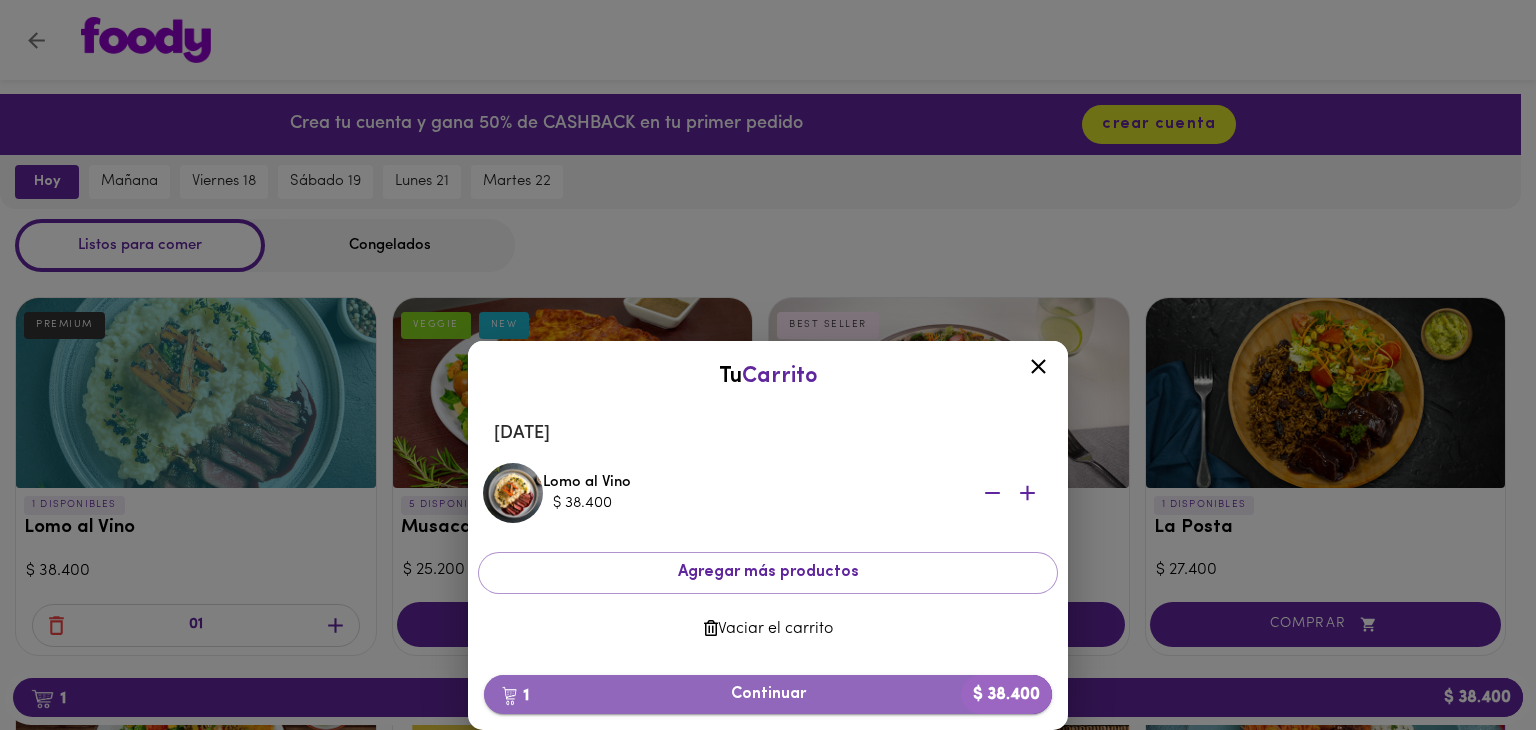 click on "1 Continuar $ 38.400" at bounding box center (768, 694) 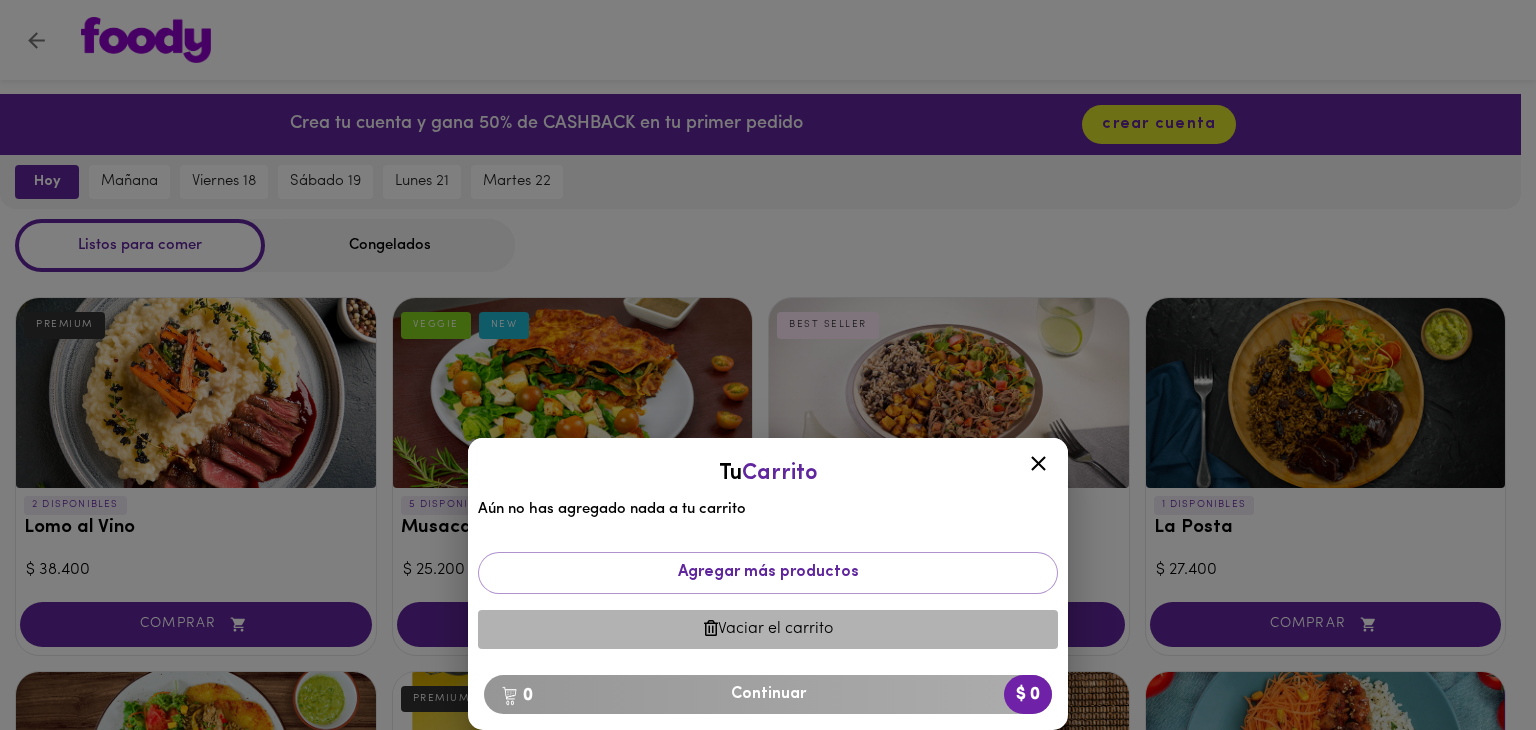 click on "Vaciar el carrito" at bounding box center (768, 629) 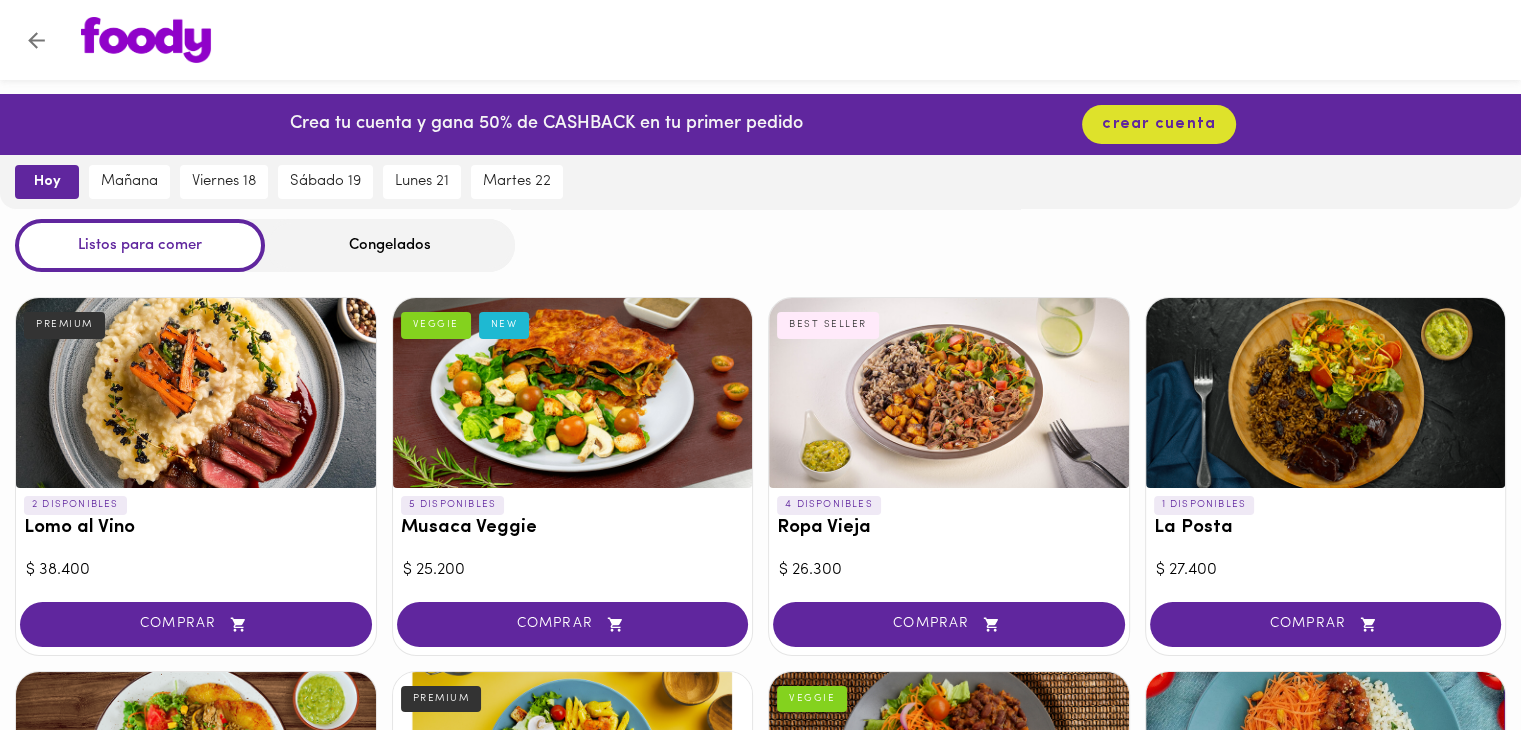 click on "5 DISPONIBLES Musaca Veggie VEGGIE NEW $ 25.200 COMPRAR" at bounding box center (573, 476) 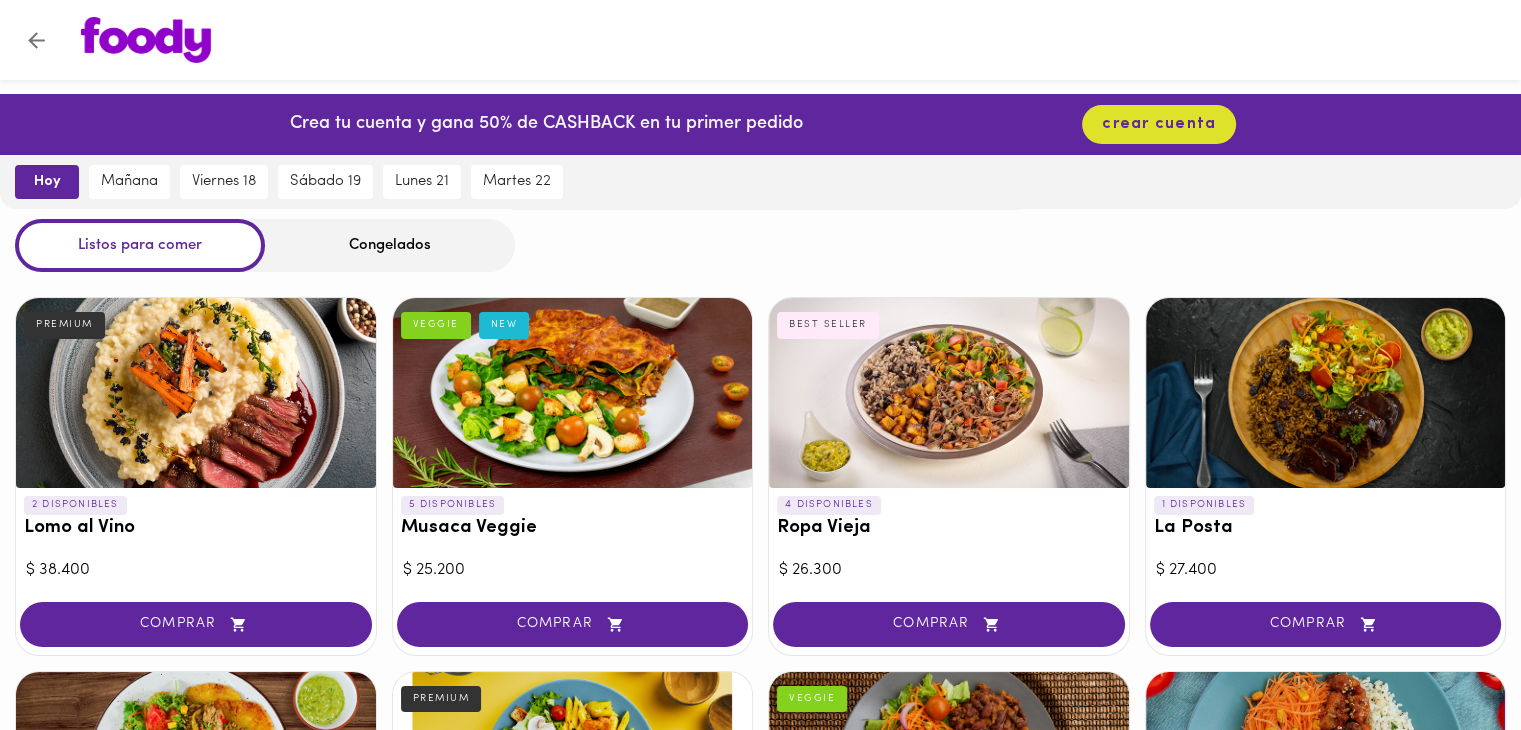 drag, startPoint x: 645, startPoint y: 610, endPoint x: 693, endPoint y: 622, distance: 49.47727 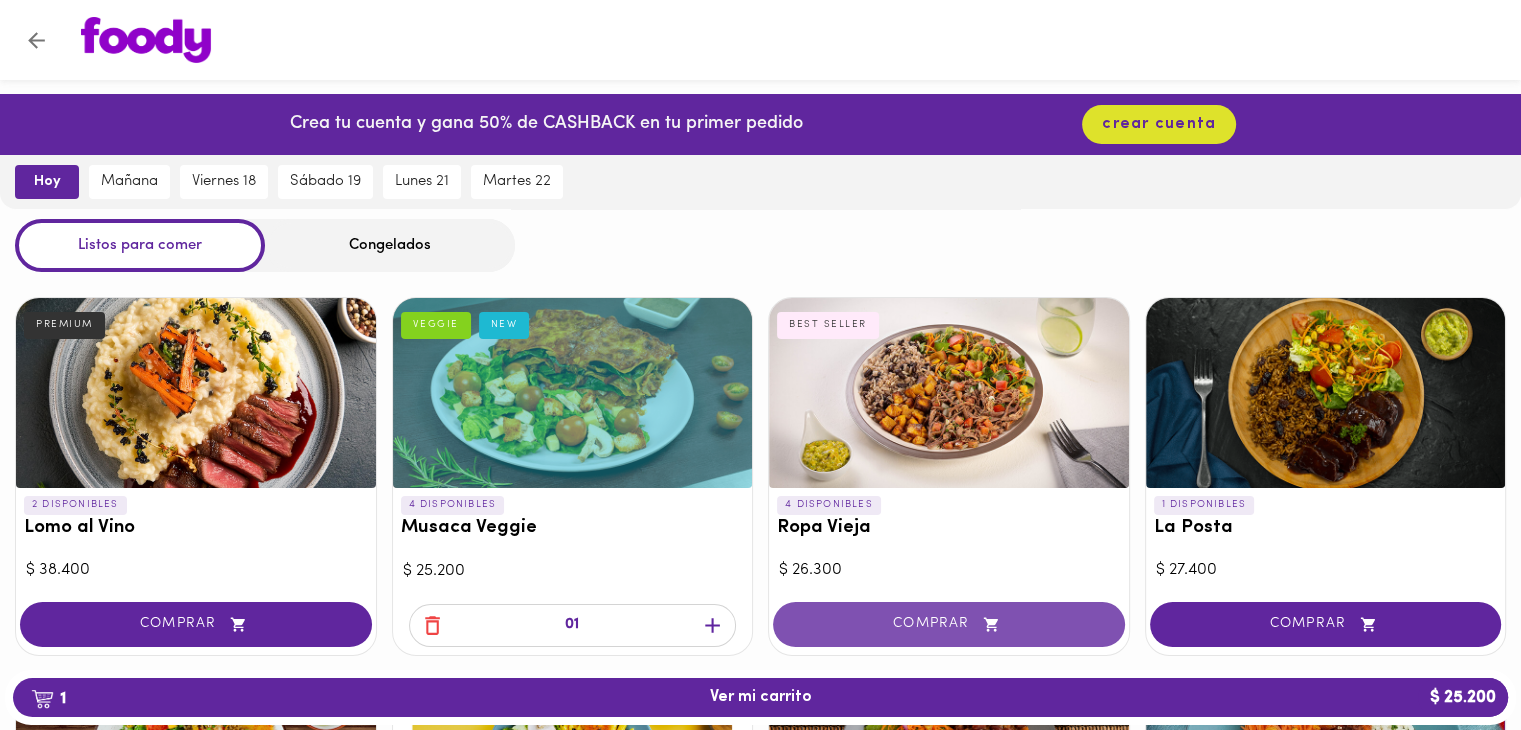 click on "COMPRAR" at bounding box center (949, 624) 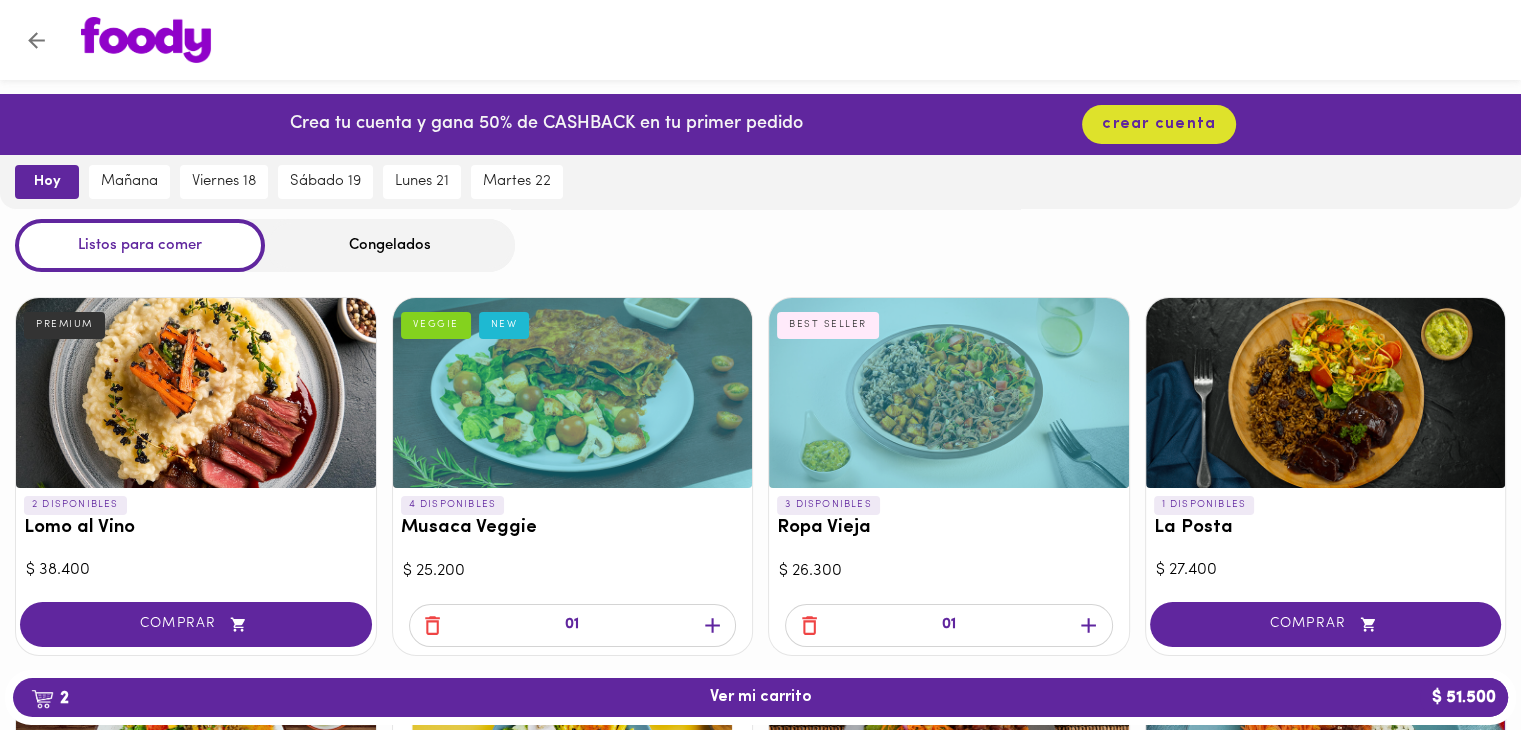 click on "COMPRAR" at bounding box center (1326, 624) 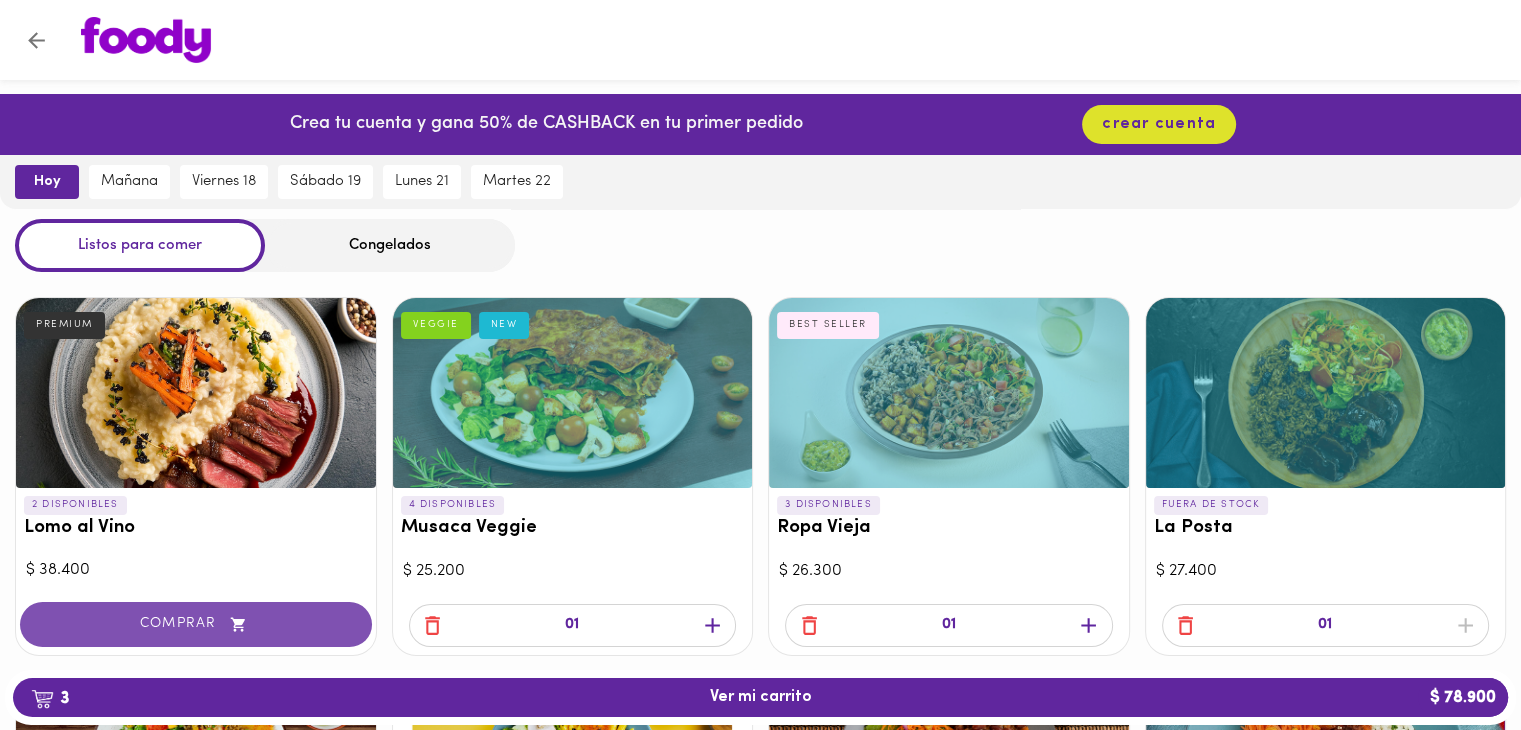 click on "COMPRAR" at bounding box center (196, 624) 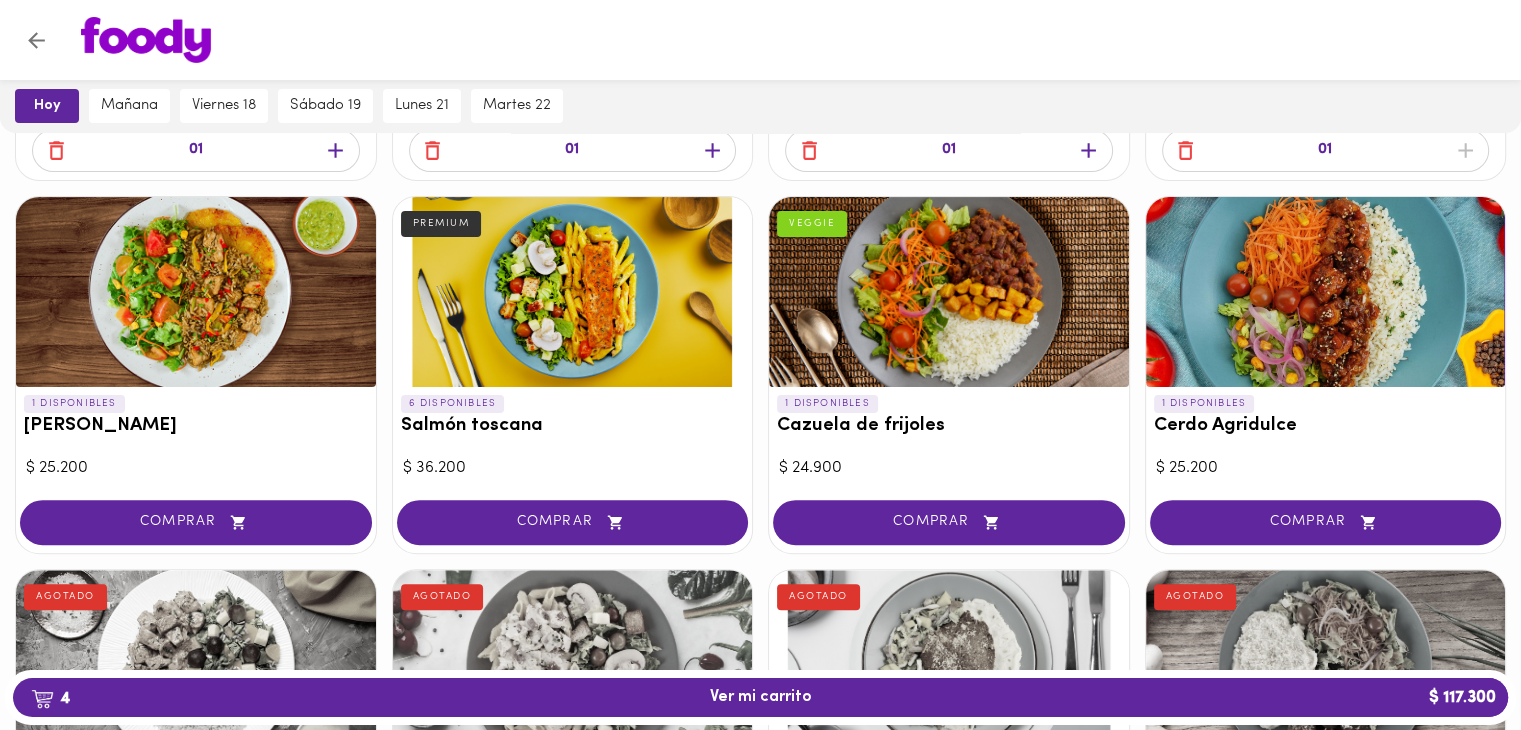 scroll, scrollTop: 600, scrollLeft: 0, axis: vertical 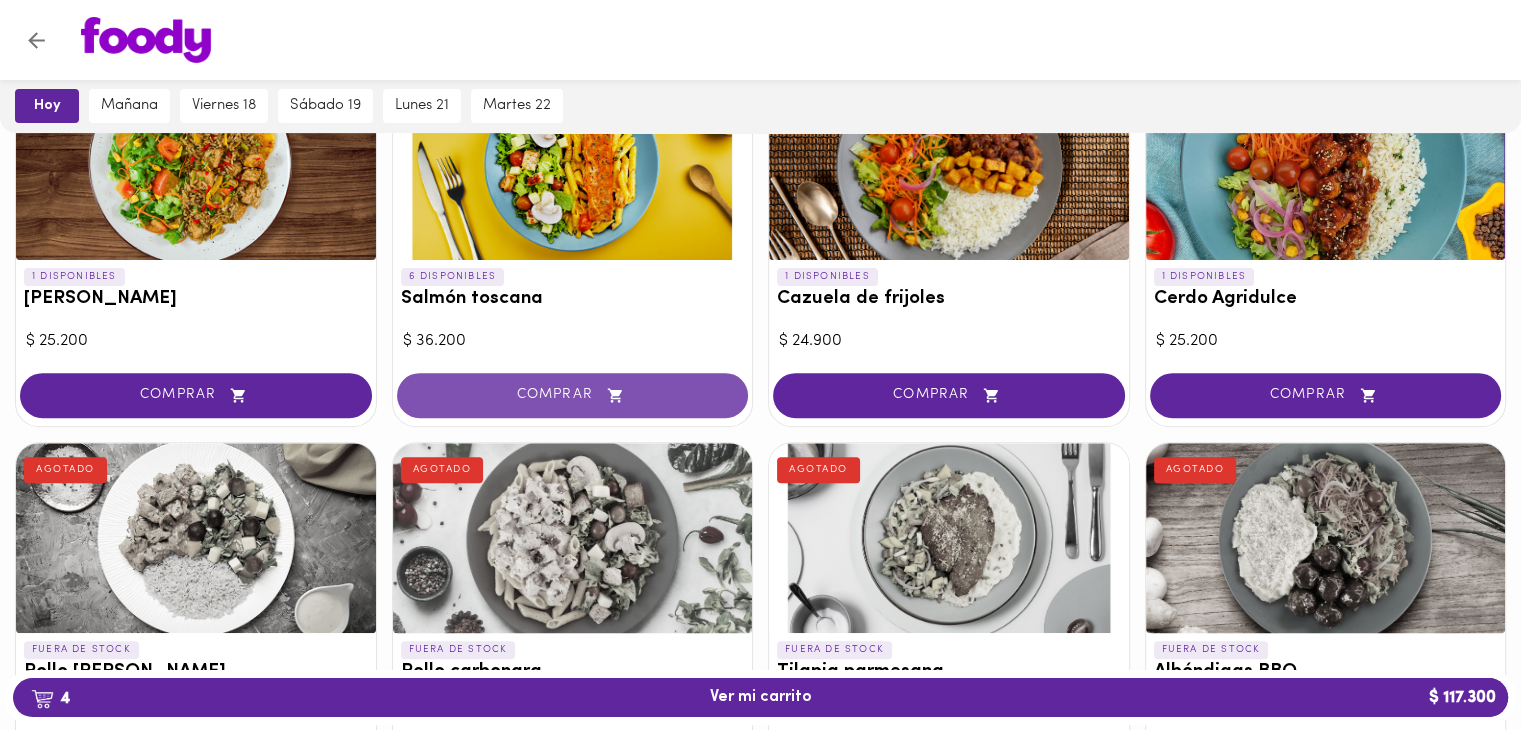 click on "COMPRAR" at bounding box center (573, 395) 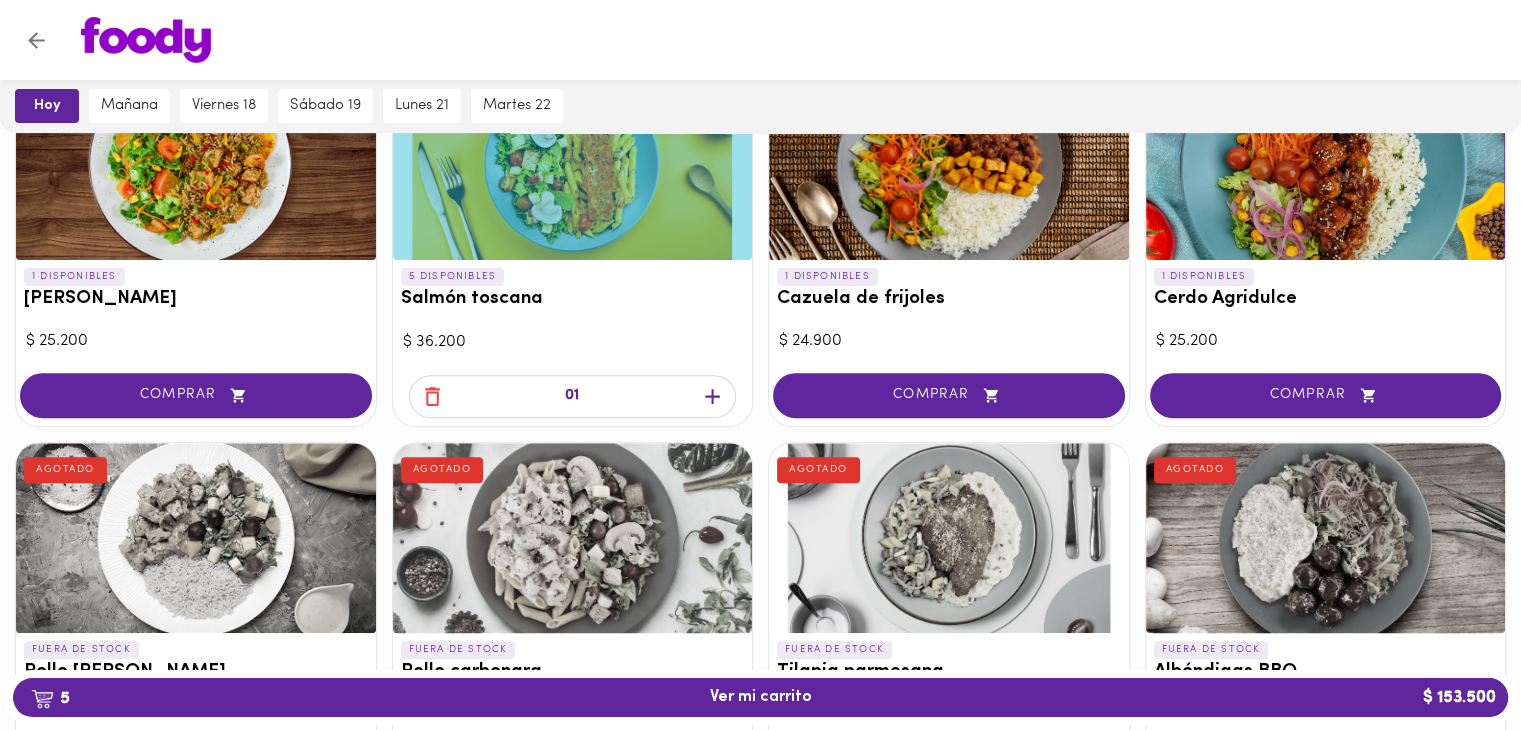 click on "COMPRAR" at bounding box center [949, 395] 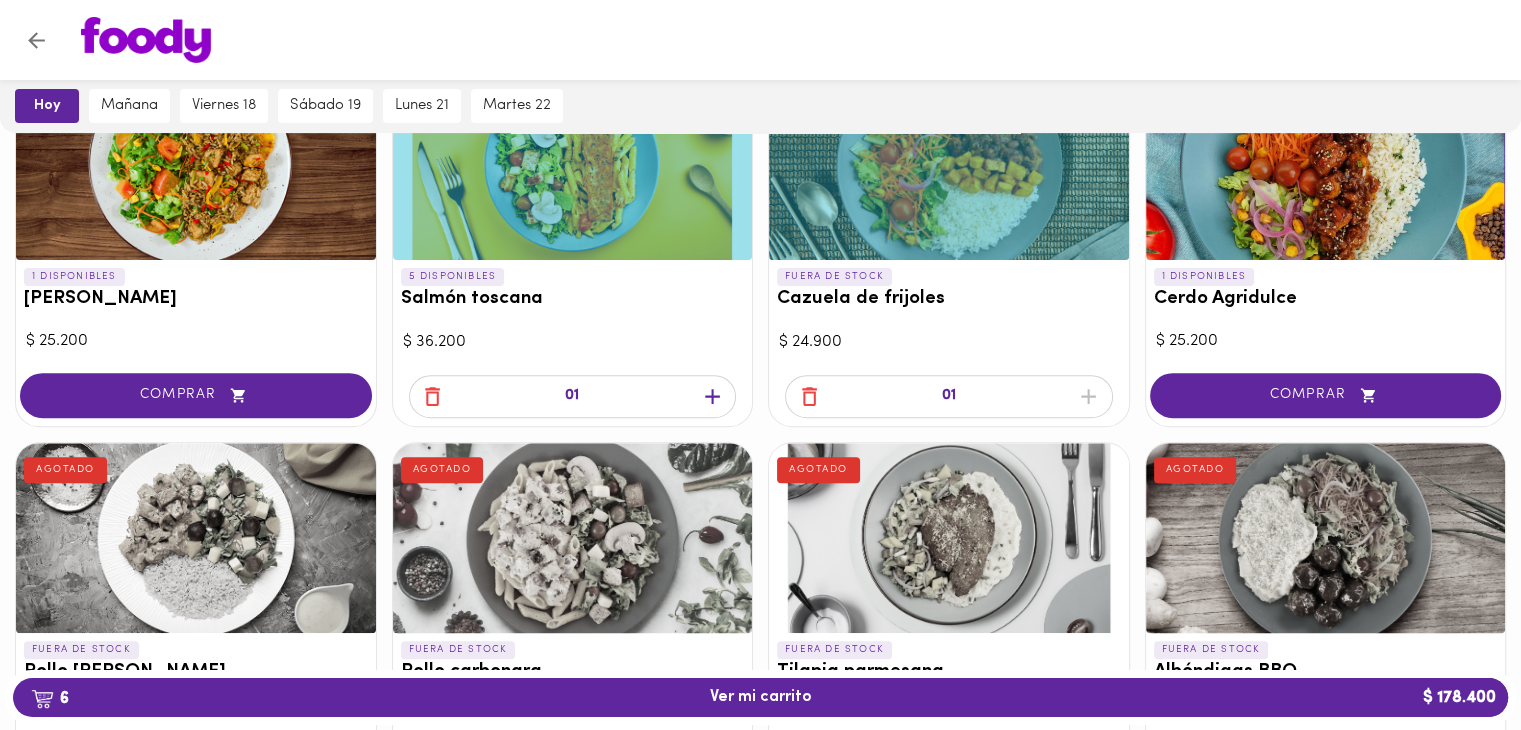 click on "COMPRAR" at bounding box center (1326, 395) 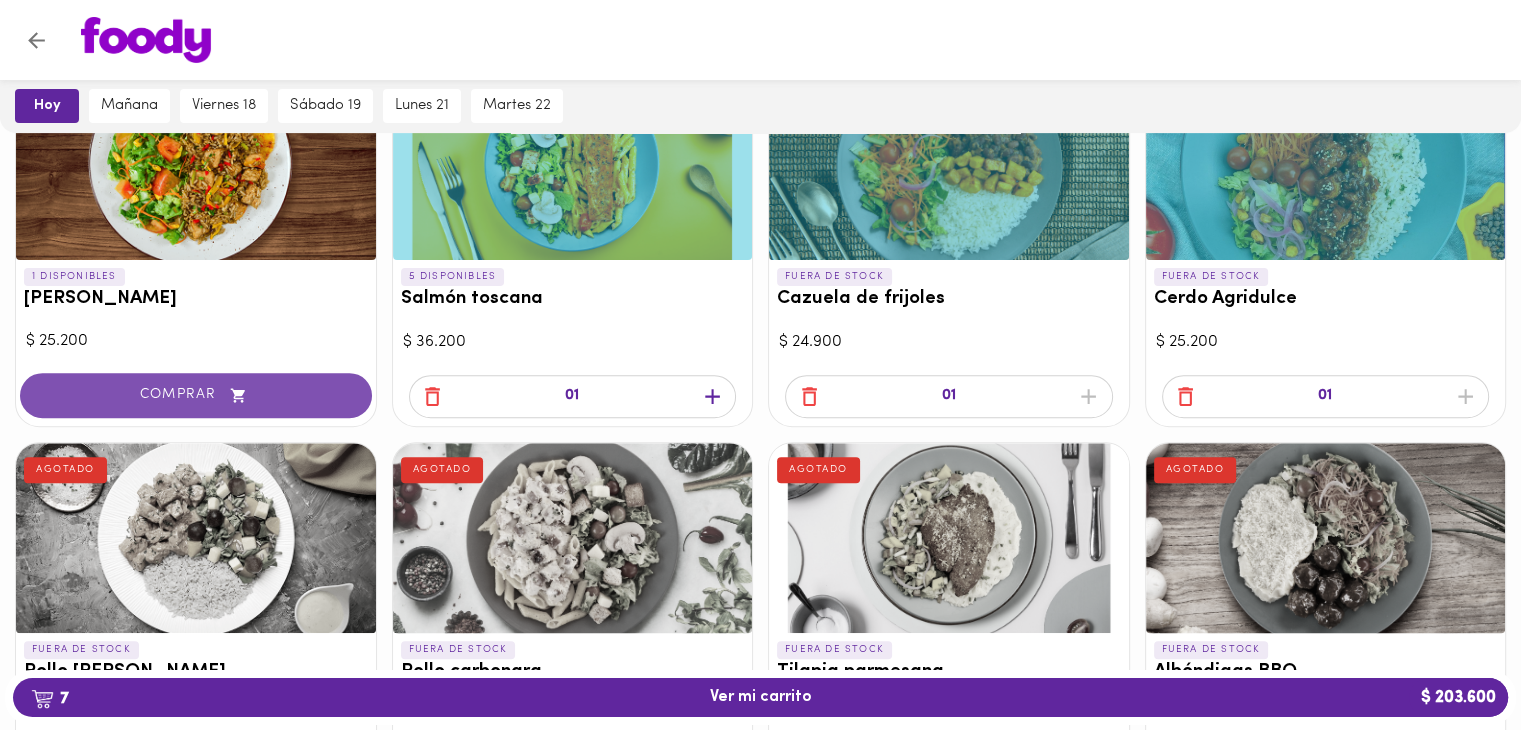 click on "COMPRAR" at bounding box center (196, 395) 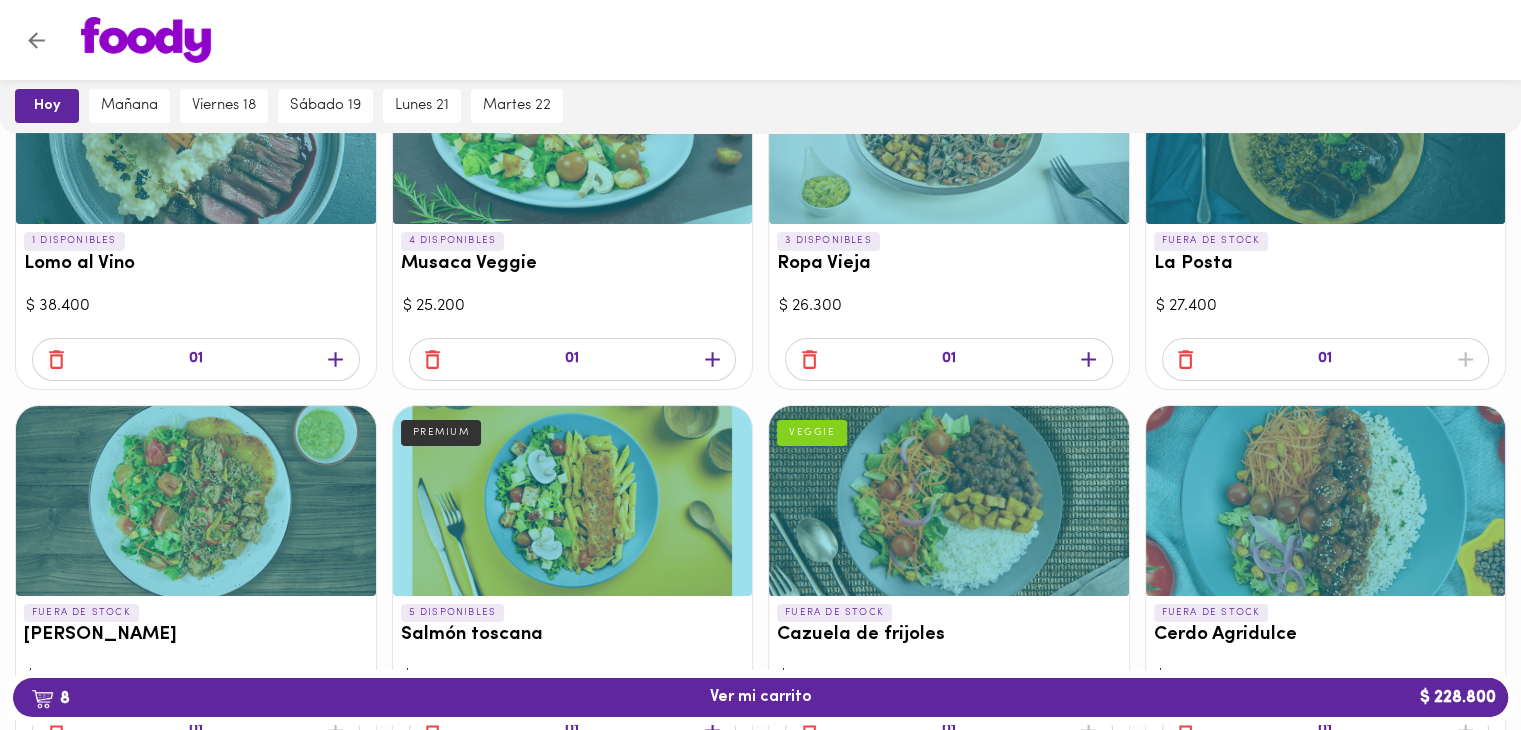 scroll, scrollTop: 200, scrollLeft: 0, axis: vertical 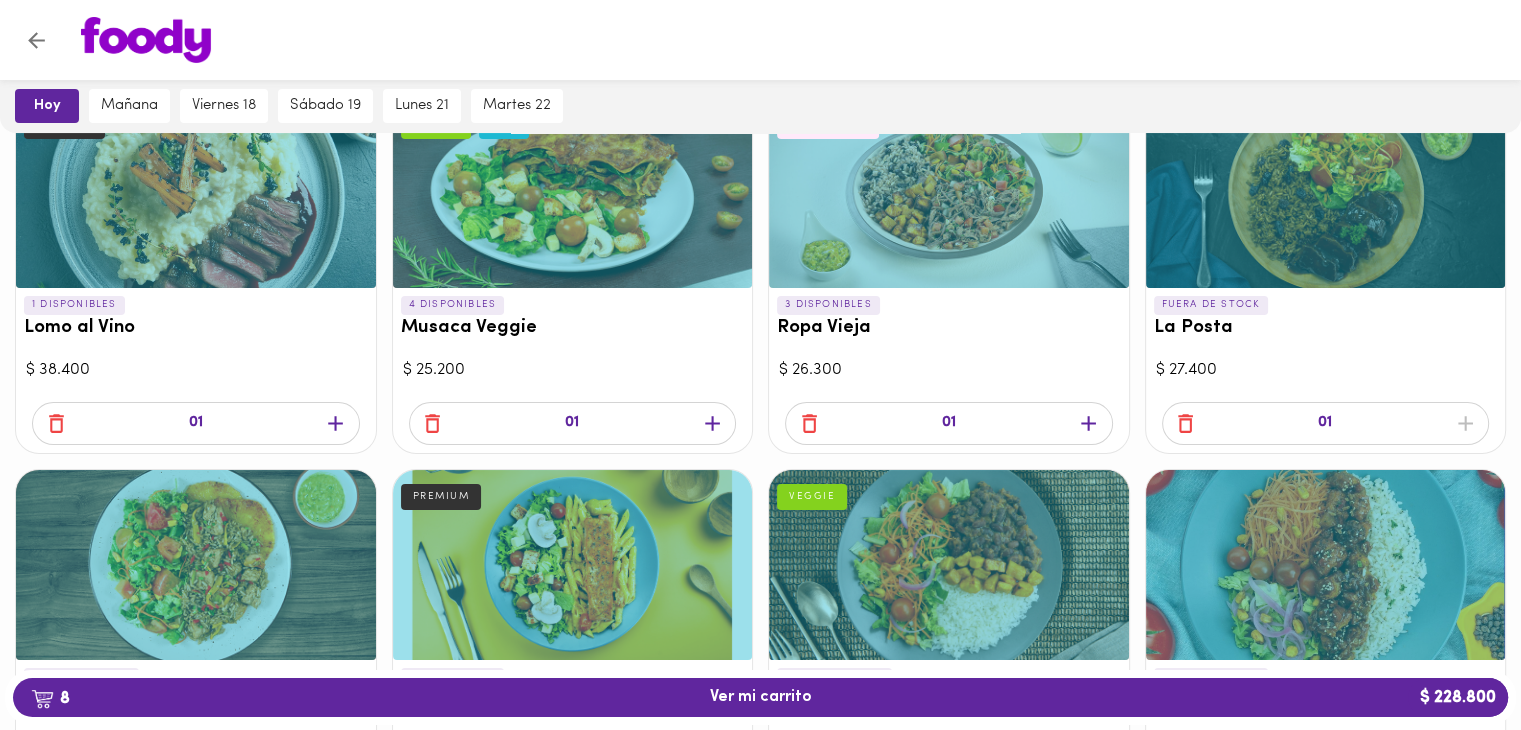 click on "01" at bounding box center (196, 423) 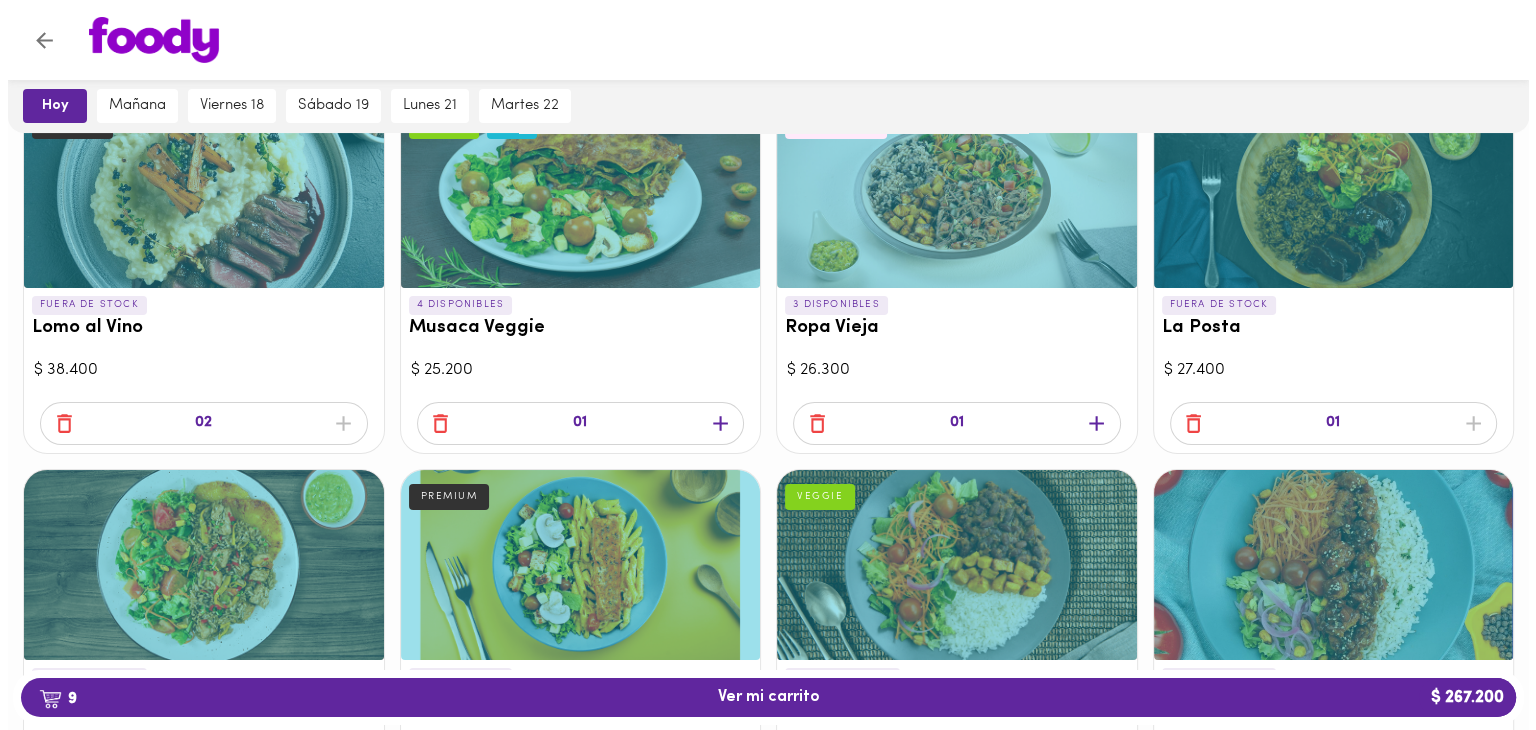 scroll, scrollTop: 0, scrollLeft: 0, axis: both 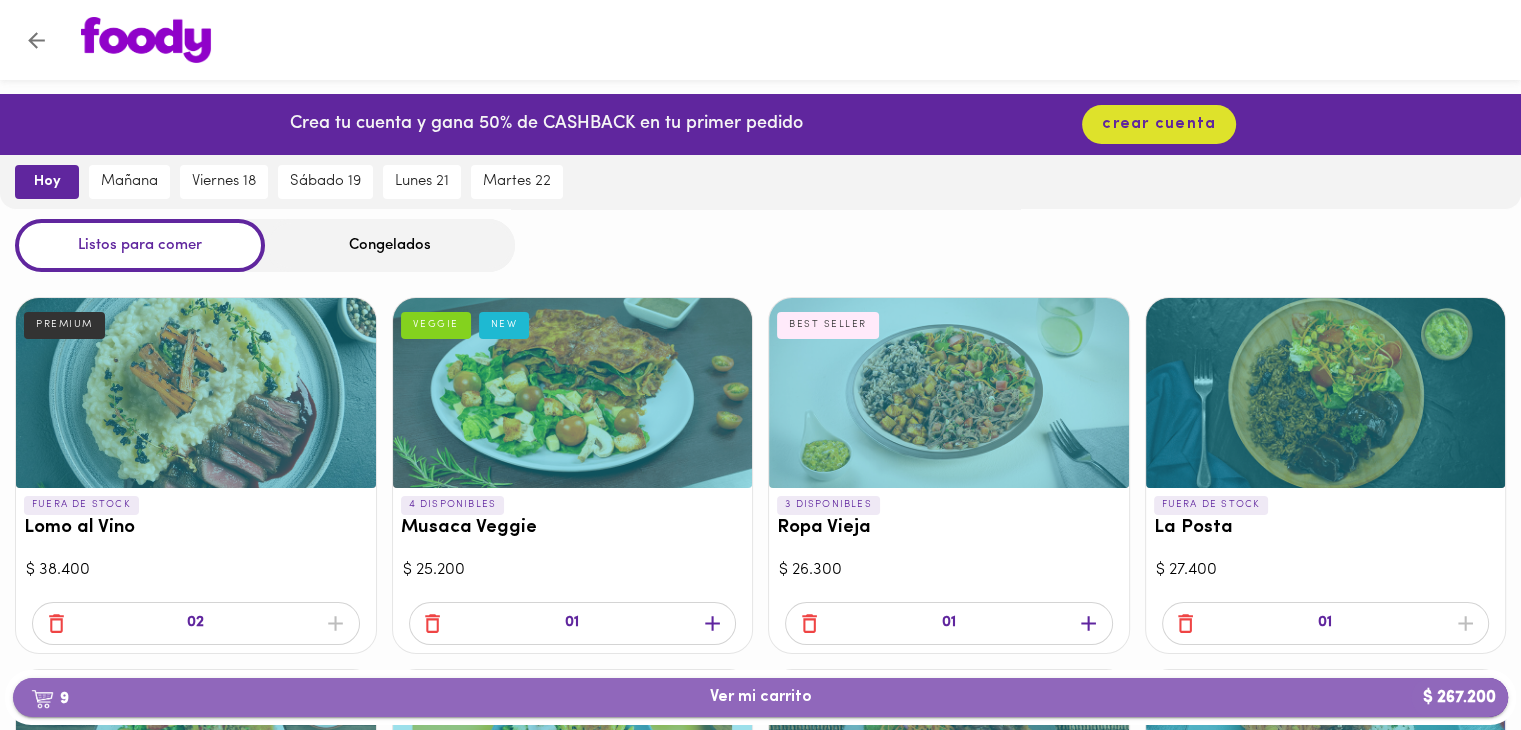 click on "9 Ver mi carrito $ 267.200" at bounding box center [760, 697] 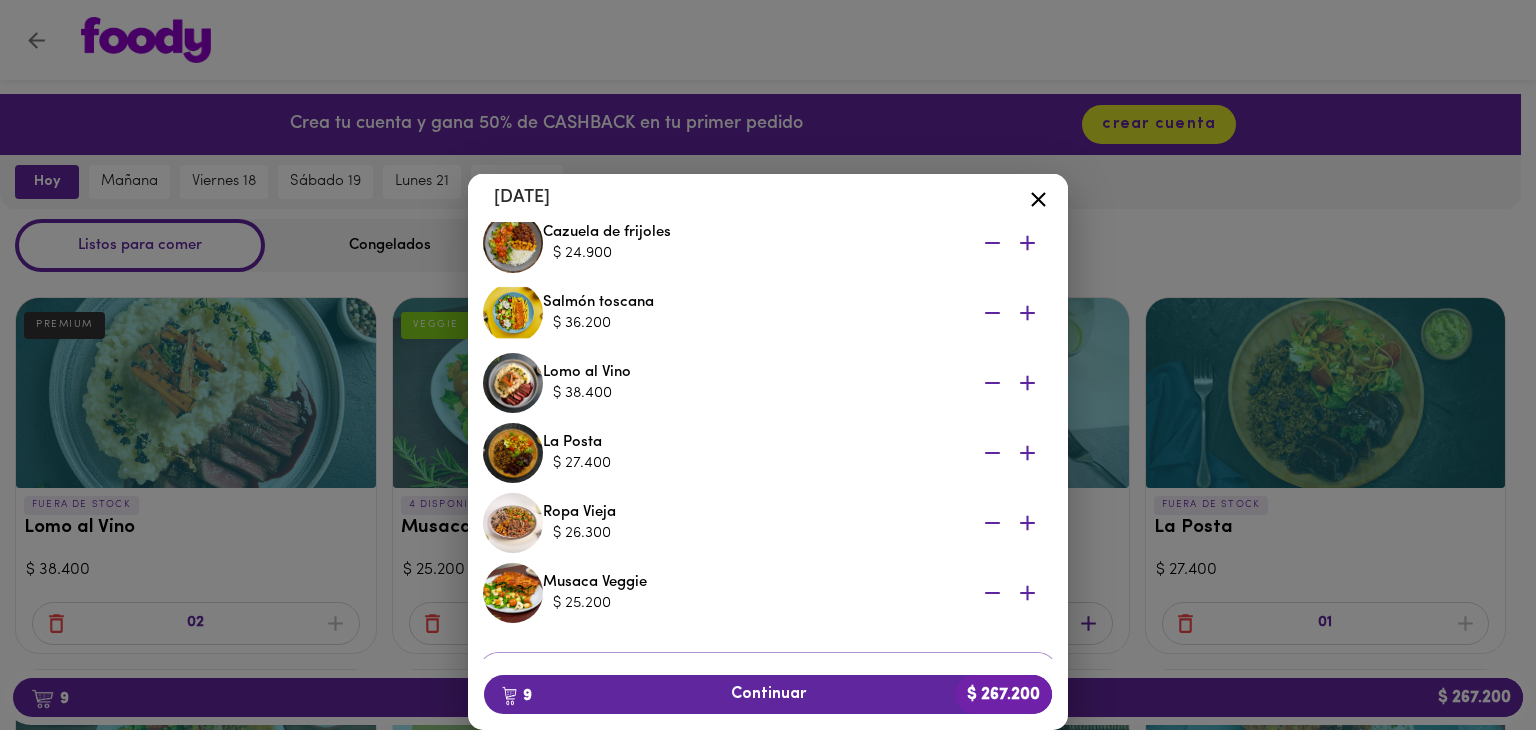 scroll, scrollTop: 392, scrollLeft: 0, axis: vertical 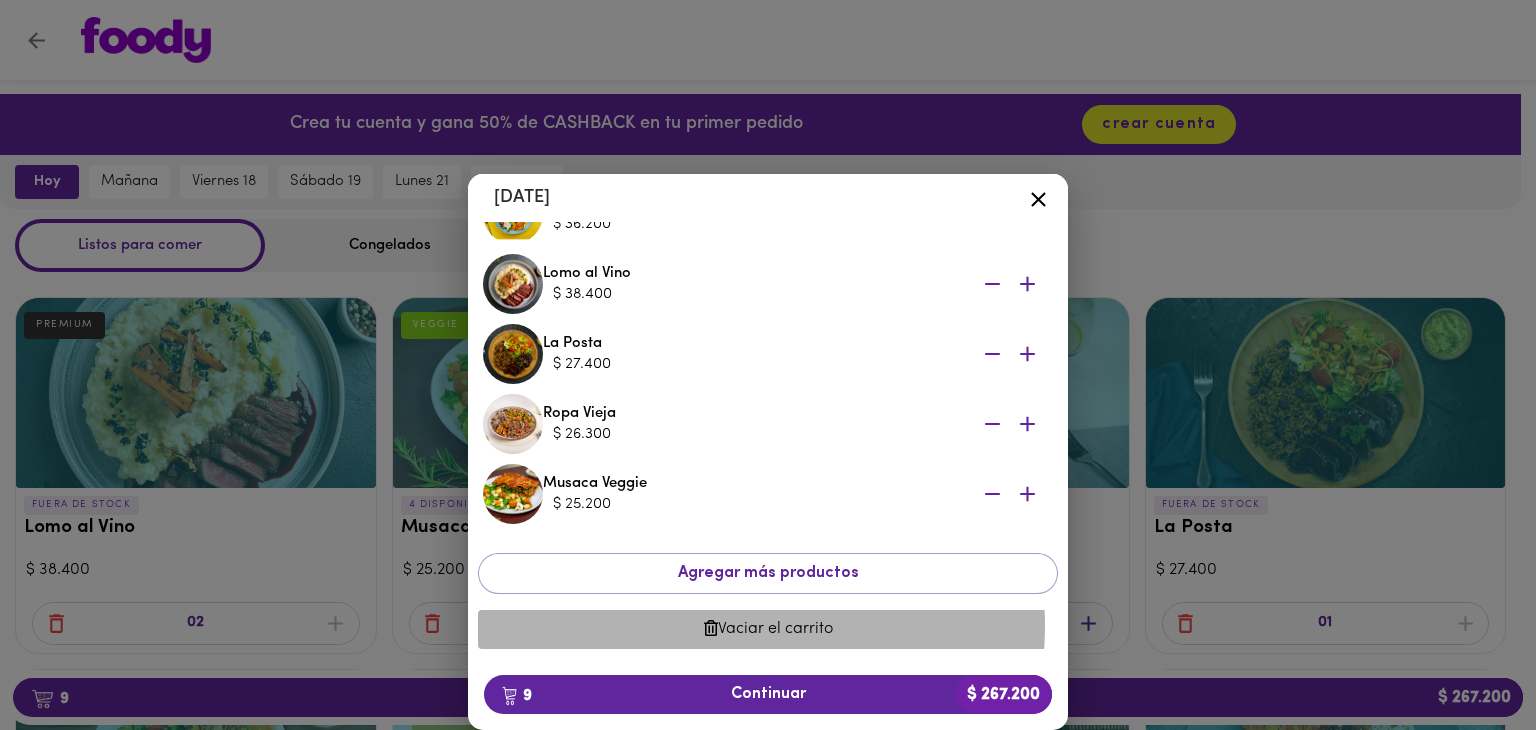 click on "Vaciar el carrito" at bounding box center (768, 629) 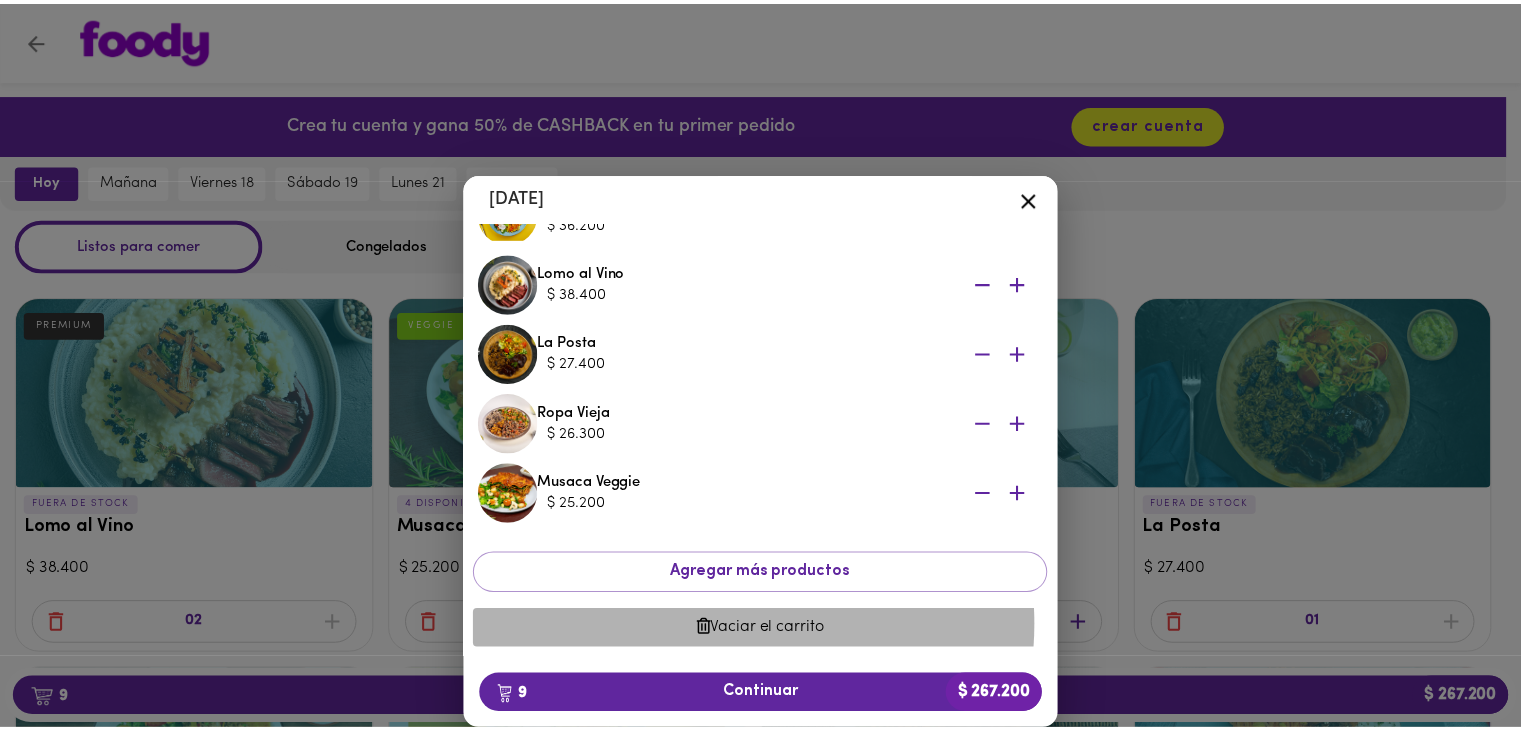 scroll, scrollTop: 0, scrollLeft: 0, axis: both 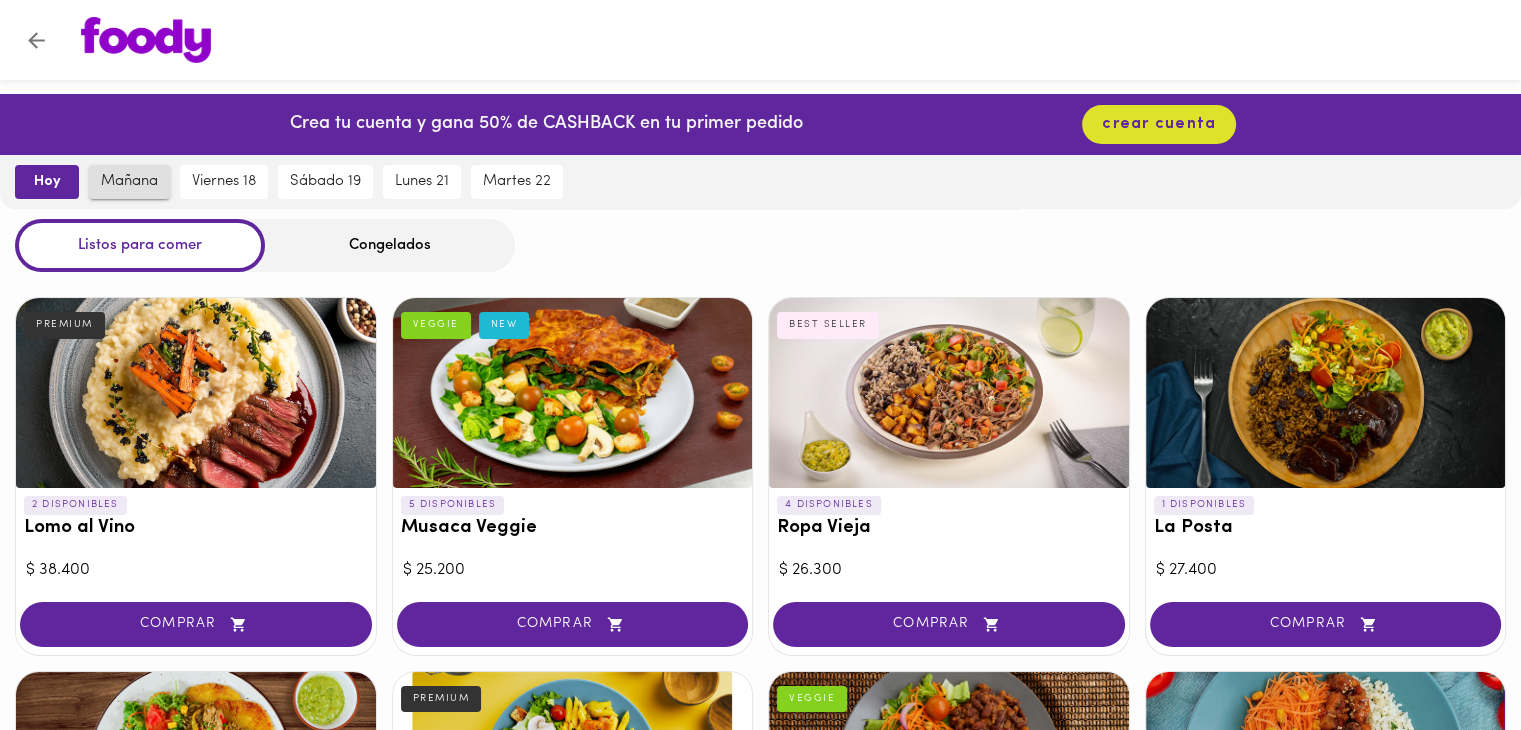 click on "mañana" at bounding box center [129, 182] 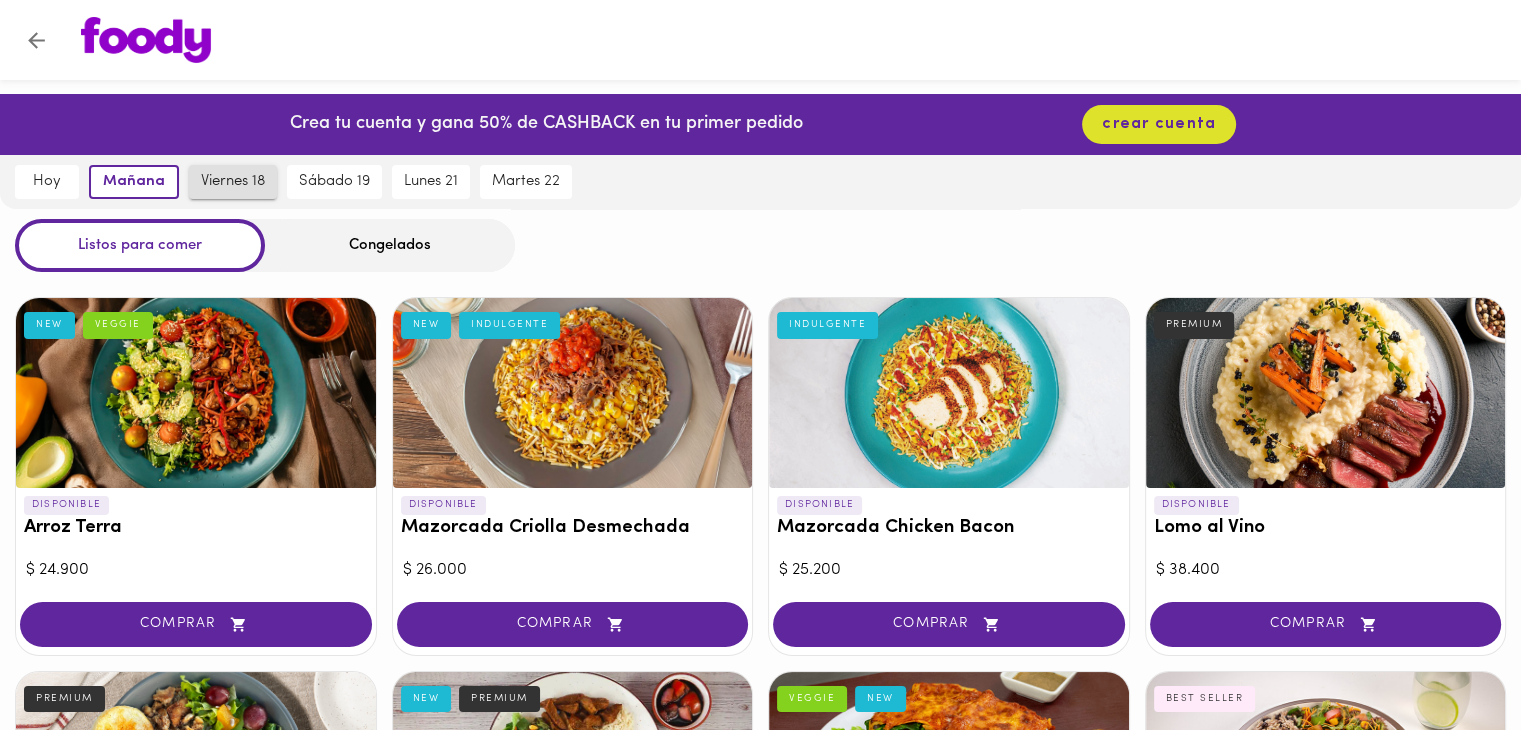 click on "viernes 18" at bounding box center (233, 182) 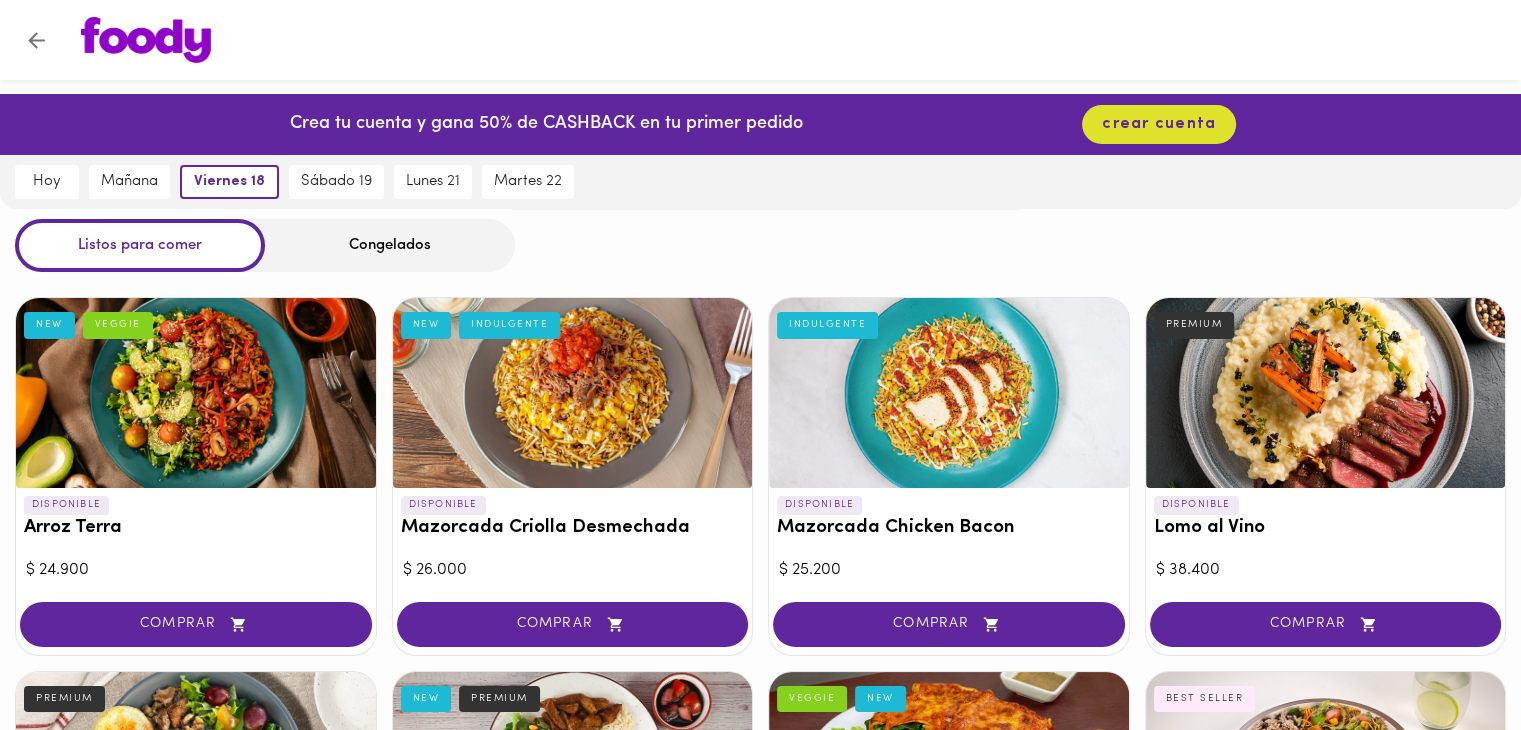 click on "sábado 19" at bounding box center (336, 182) 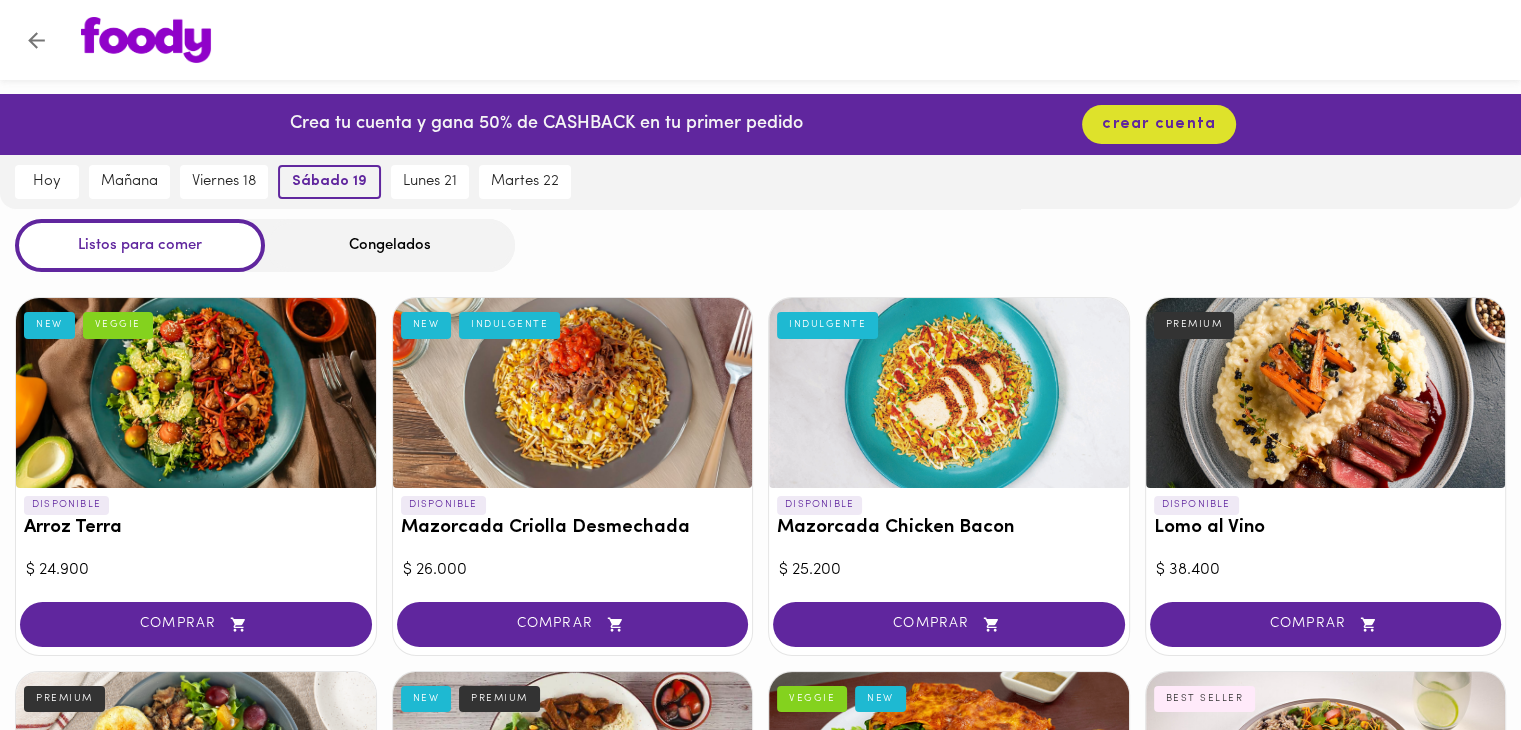 click on "sábado 19" at bounding box center [329, 182] 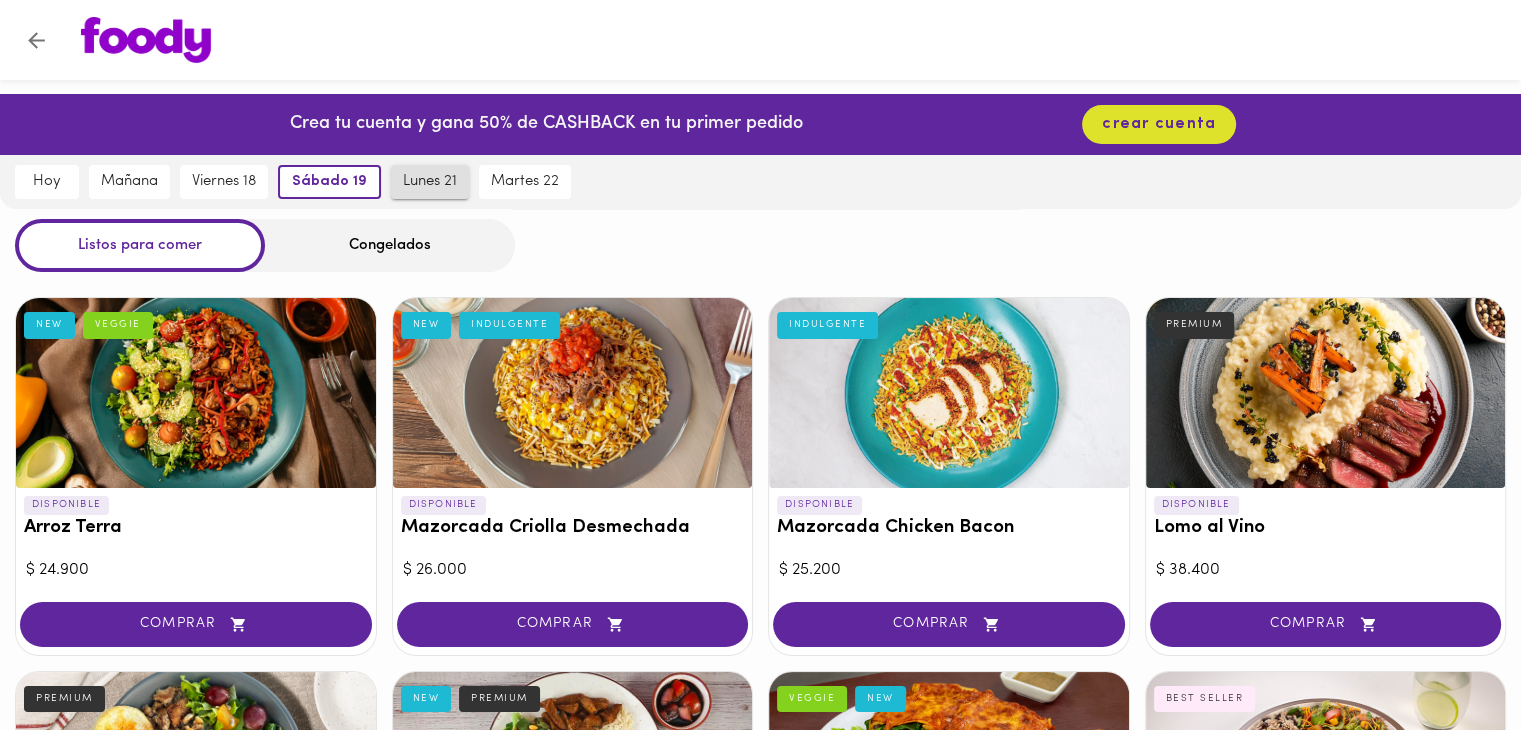 click on "lunes 21" at bounding box center (430, 182) 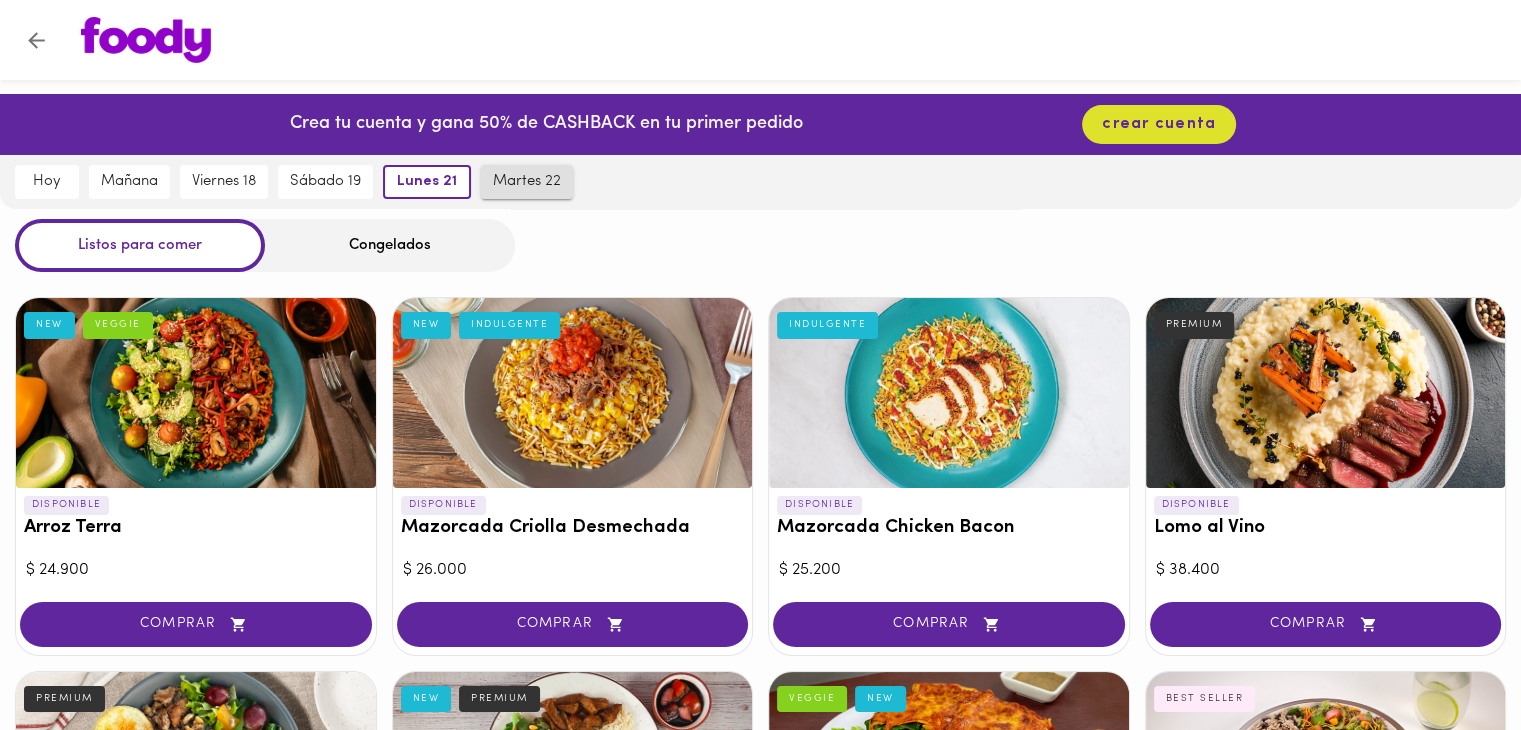 click on "martes 22" at bounding box center [527, 182] 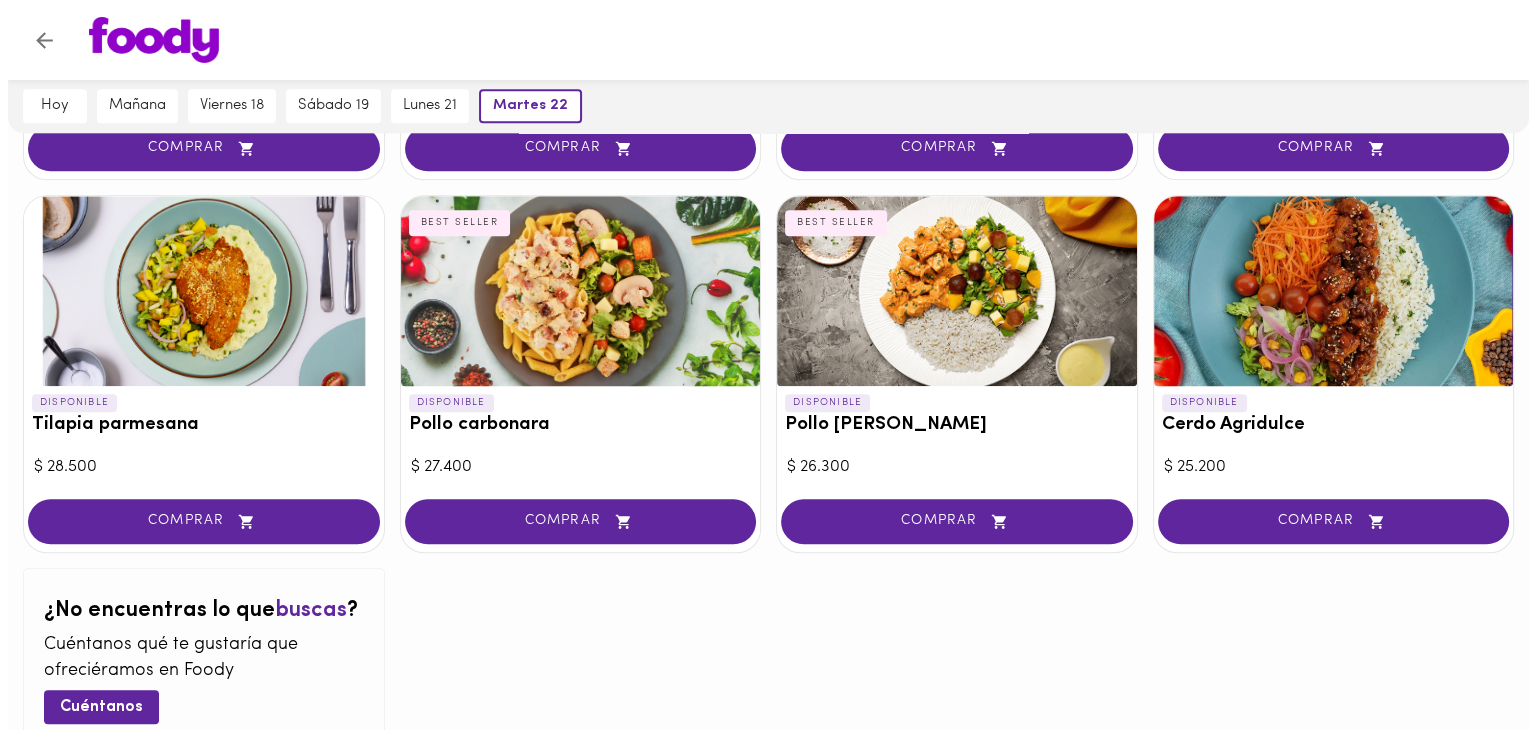 scroll, scrollTop: 1966, scrollLeft: 0, axis: vertical 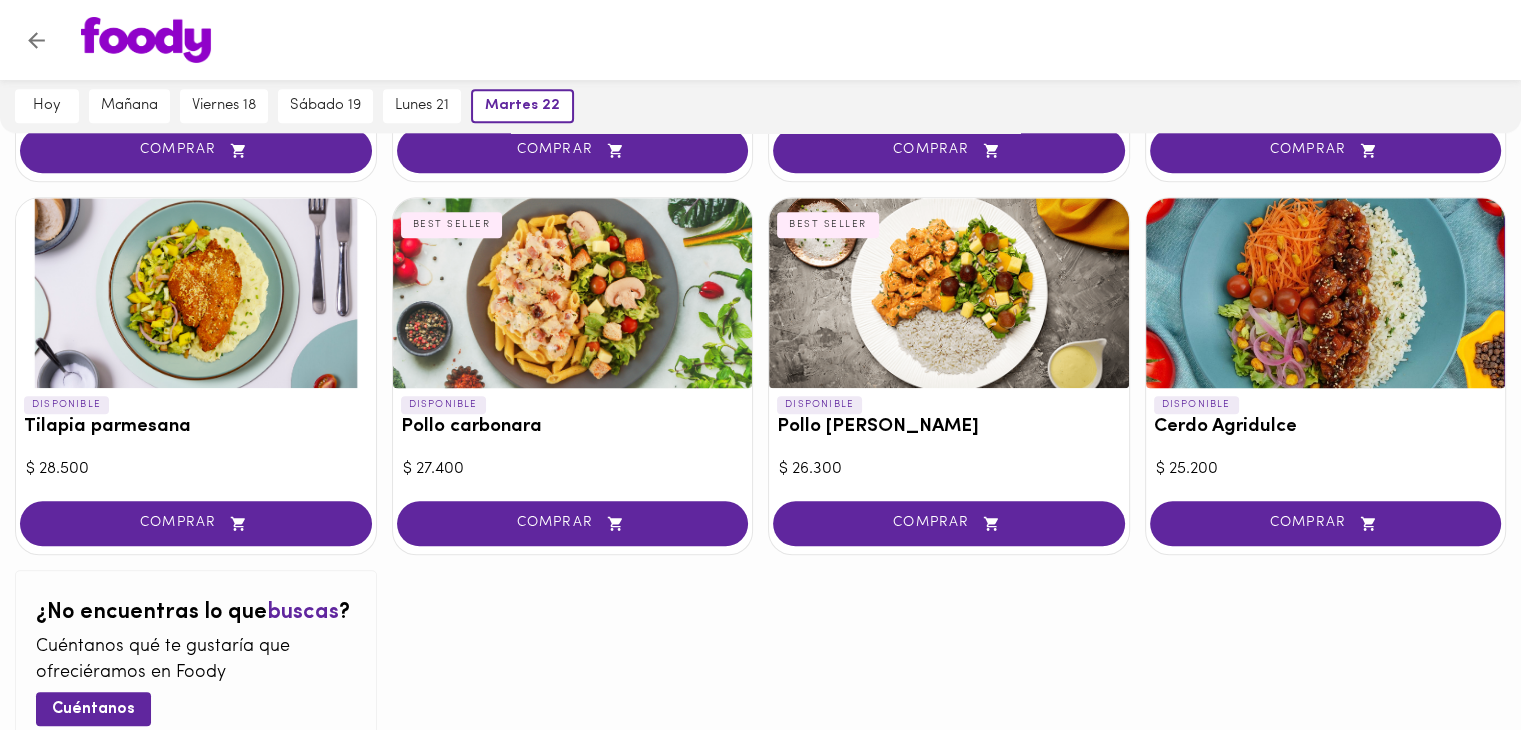 click at bounding box center [949, 293] 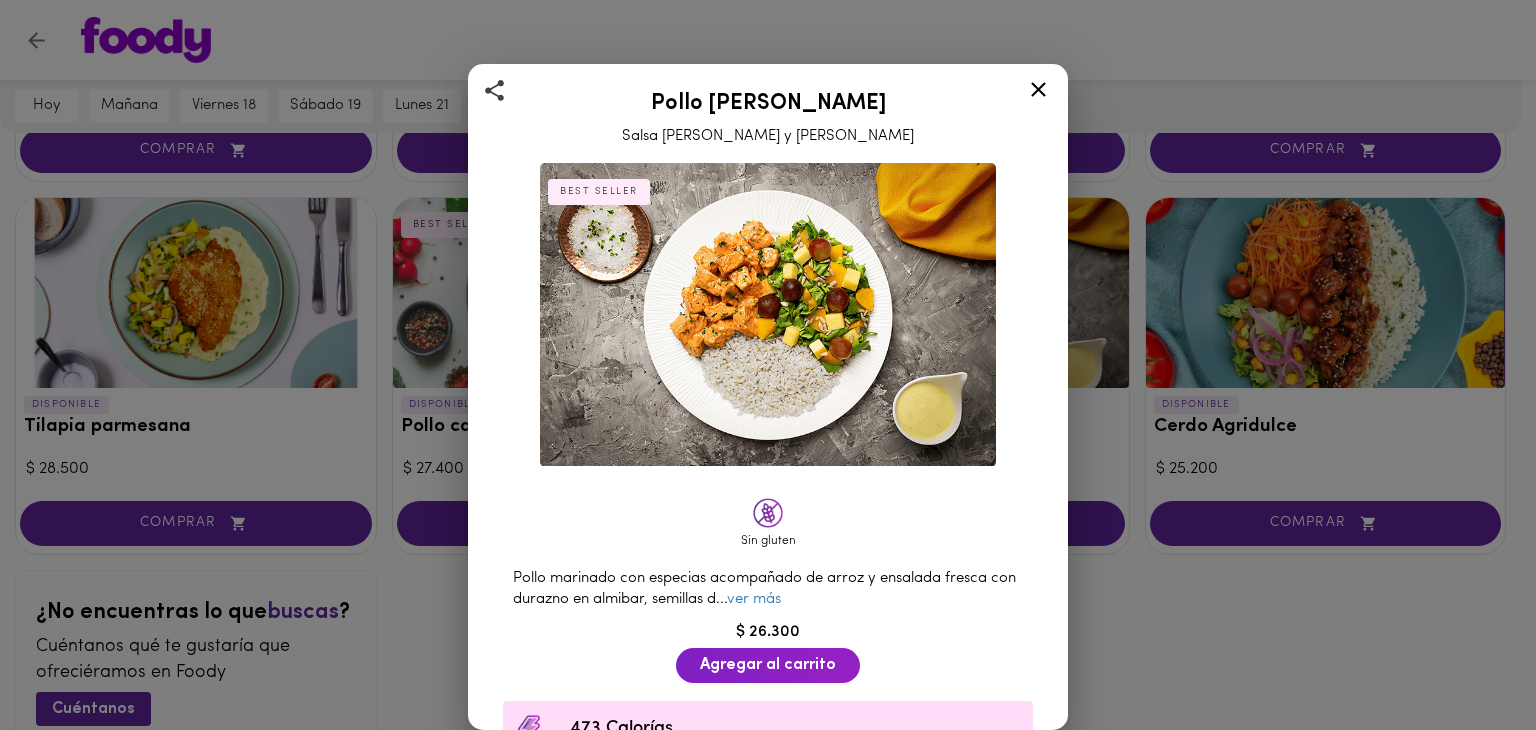 drag, startPoint x: 1043, startPoint y: 92, endPoint x: 1053, endPoint y: 109, distance: 19.723083 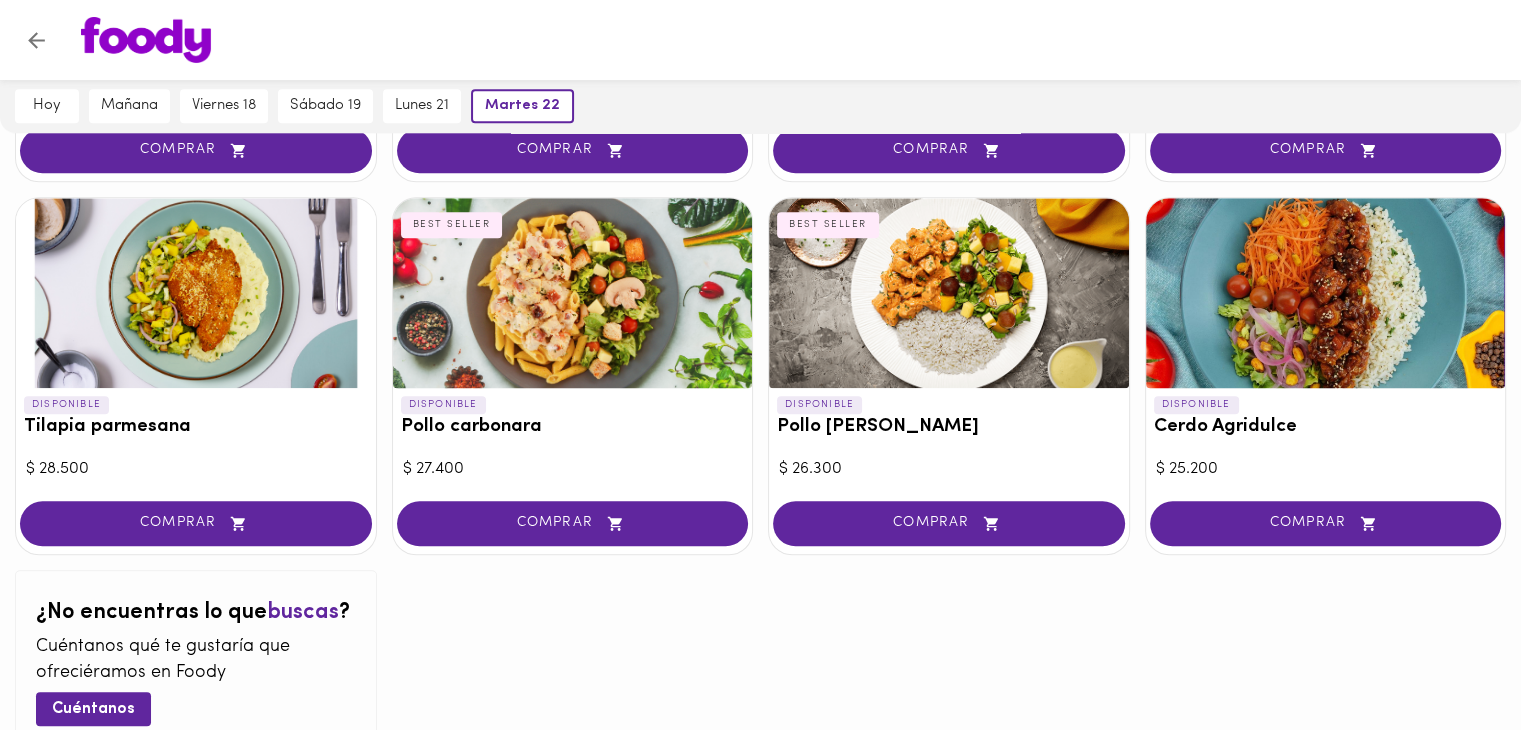 click at bounding box center [949, 293] 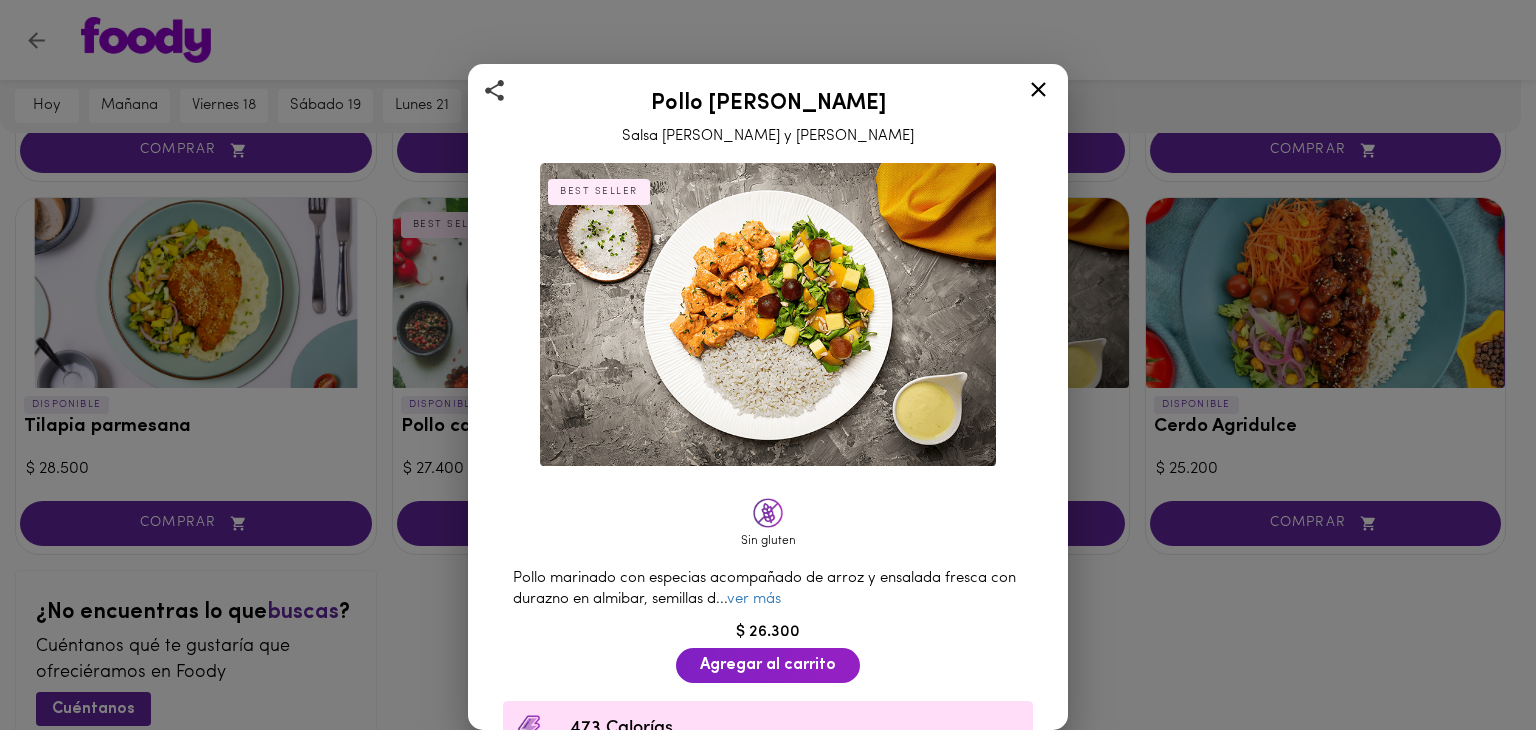 scroll, scrollTop: 100, scrollLeft: 0, axis: vertical 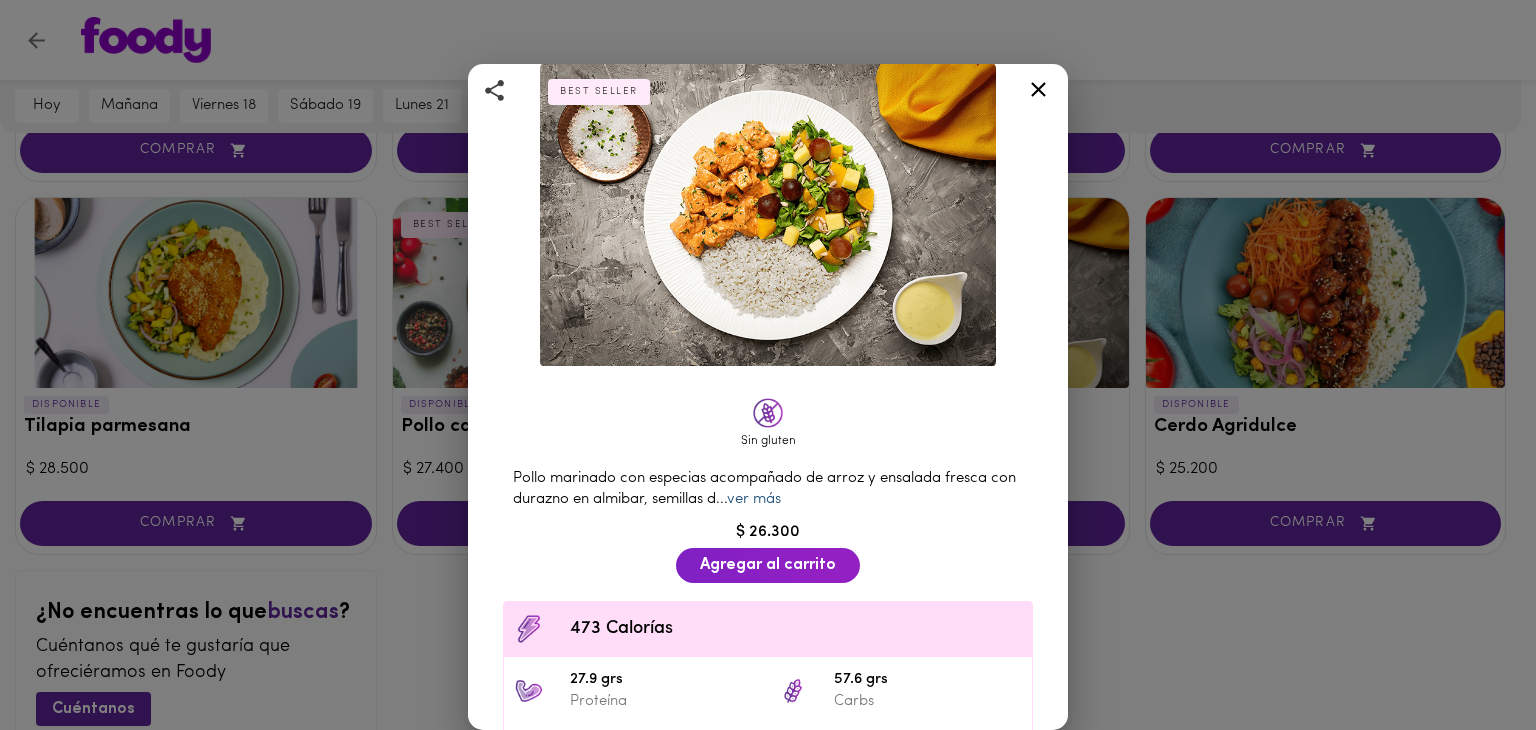 click on "ver más" at bounding box center (754, 499) 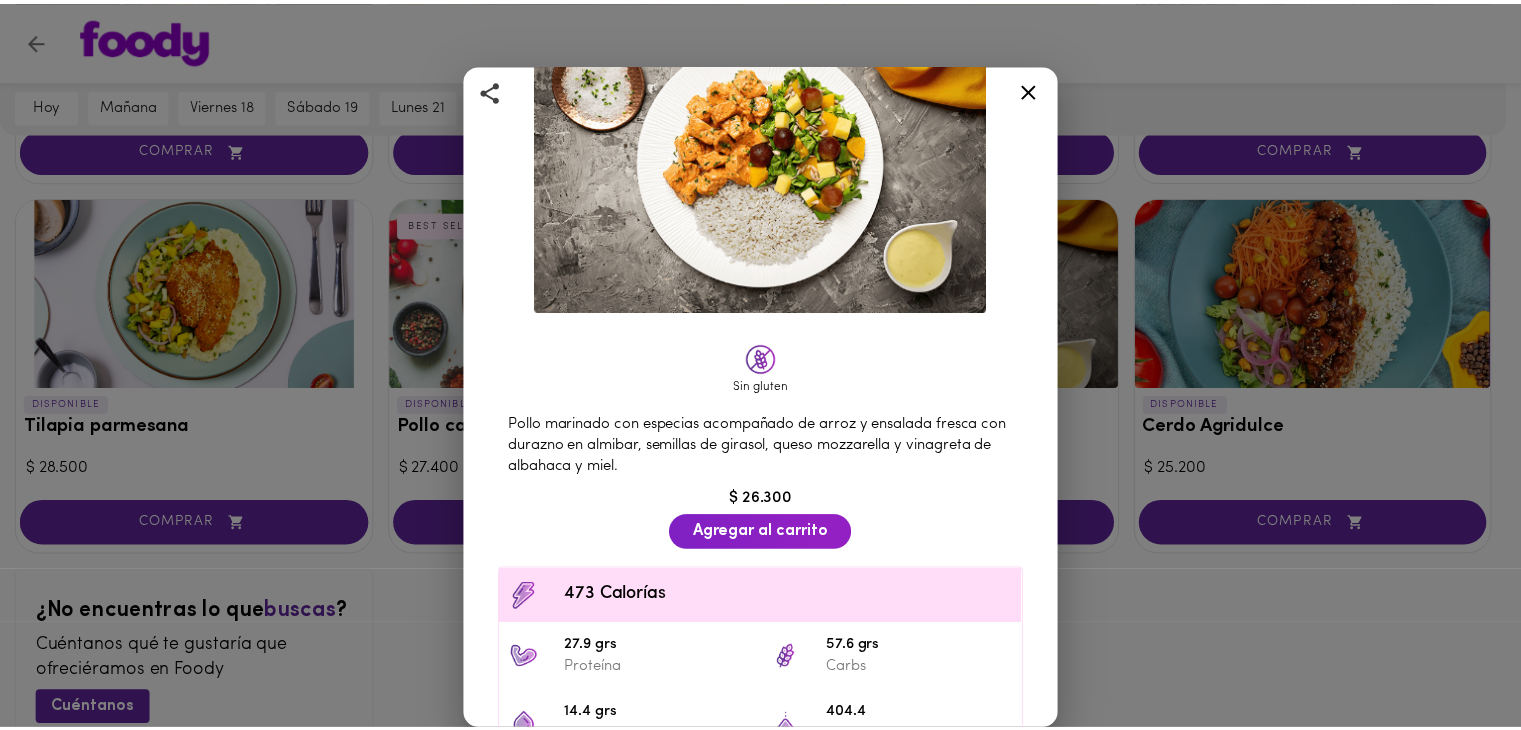 scroll, scrollTop: 0, scrollLeft: 0, axis: both 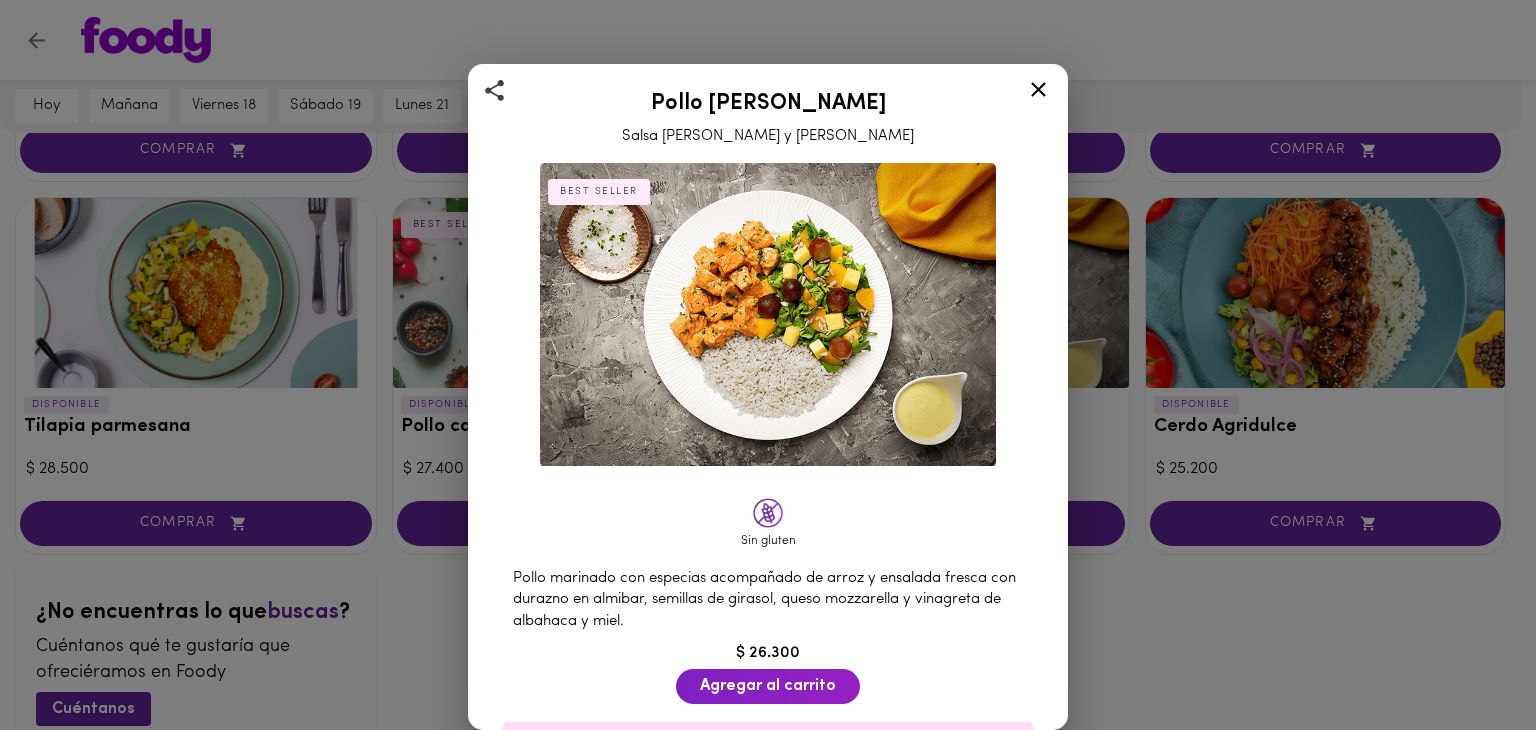 click on "Pollo Tikka Massala   Salsa [PERSON_NAME] y Coco BEST SELLER Sin gluten Pollo marinado con especias acompañado de arroz y ensalada fresca con durazno en almibar, semillas de girasol, queso mozzarella y vinagreta de albahaca y miel.	 $ 26.300 Agregar al carrito 473 Calorías 27.9 grs Proteína 57.6 grs Carbs 14.4 grs Grasa 404.4 Sodio Ingredientes
Aceite de mazorca de oro, cebolla en polvo, pasta de ajo artesanal, comino, cúrcuma, páprika, [PERSON_NAME] ...  ver más Contiene:   Lácteos." at bounding box center [768, 365] 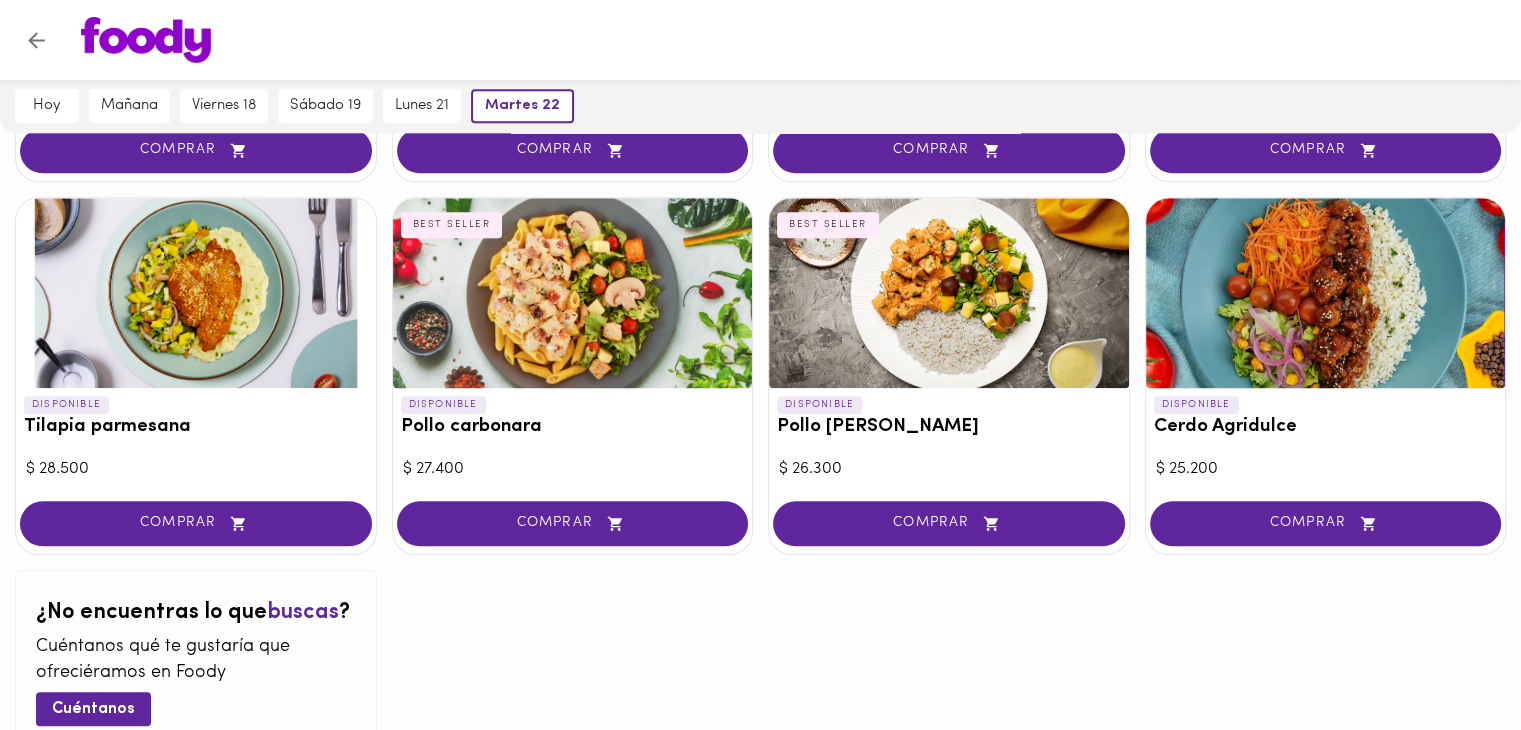 drag, startPoint x: 471, startPoint y: 412, endPoint x: 472, endPoint y: 401, distance: 11.045361 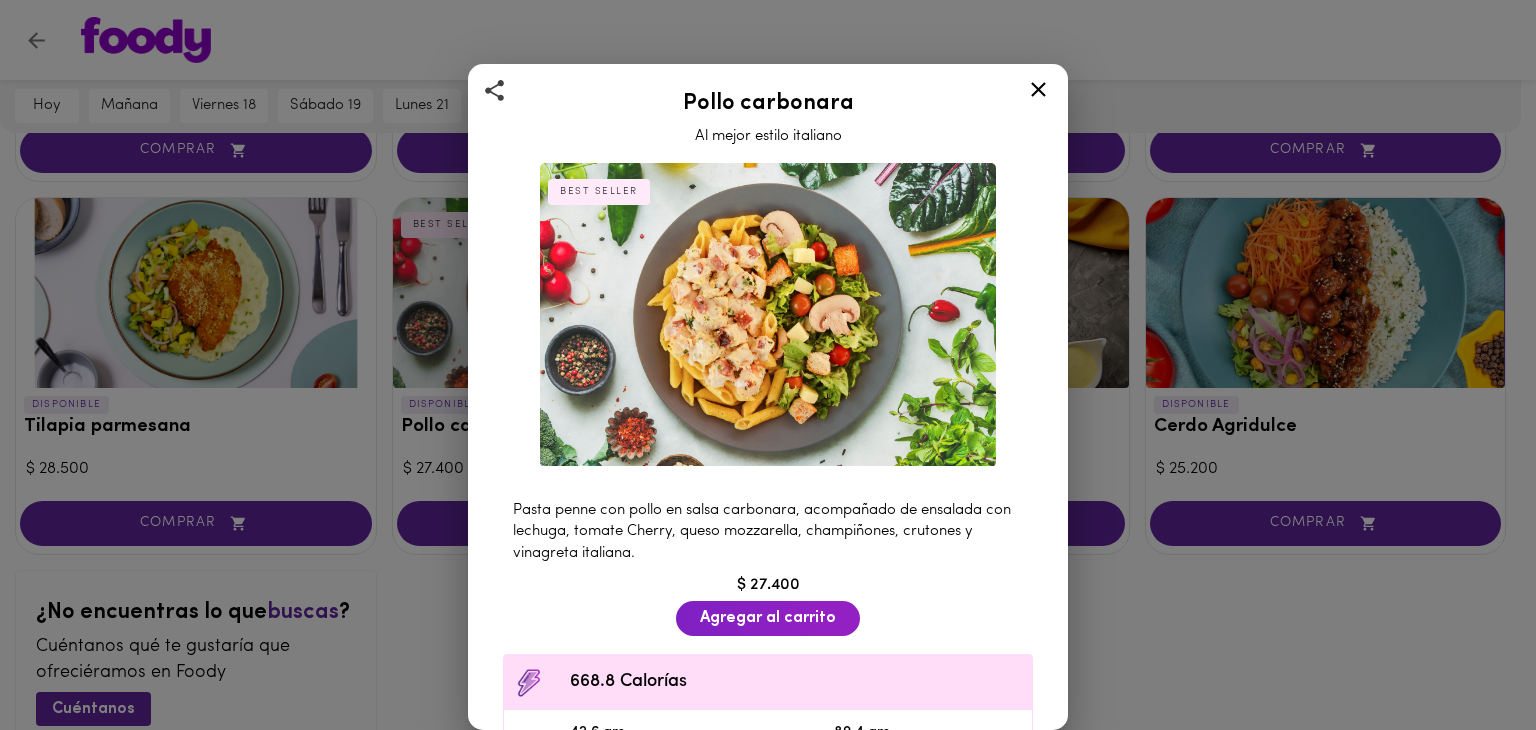 click at bounding box center [1038, 93] 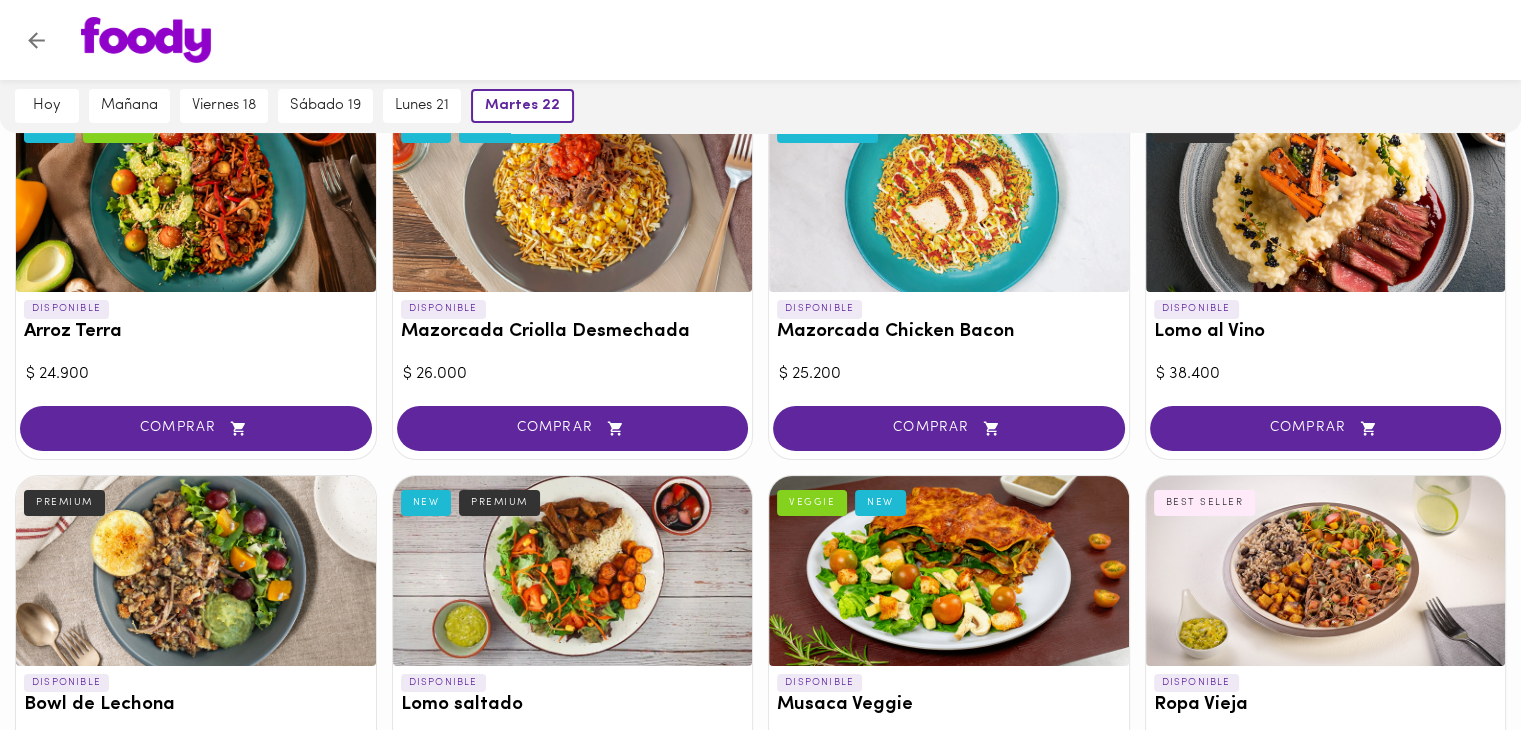 scroll, scrollTop: 0, scrollLeft: 0, axis: both 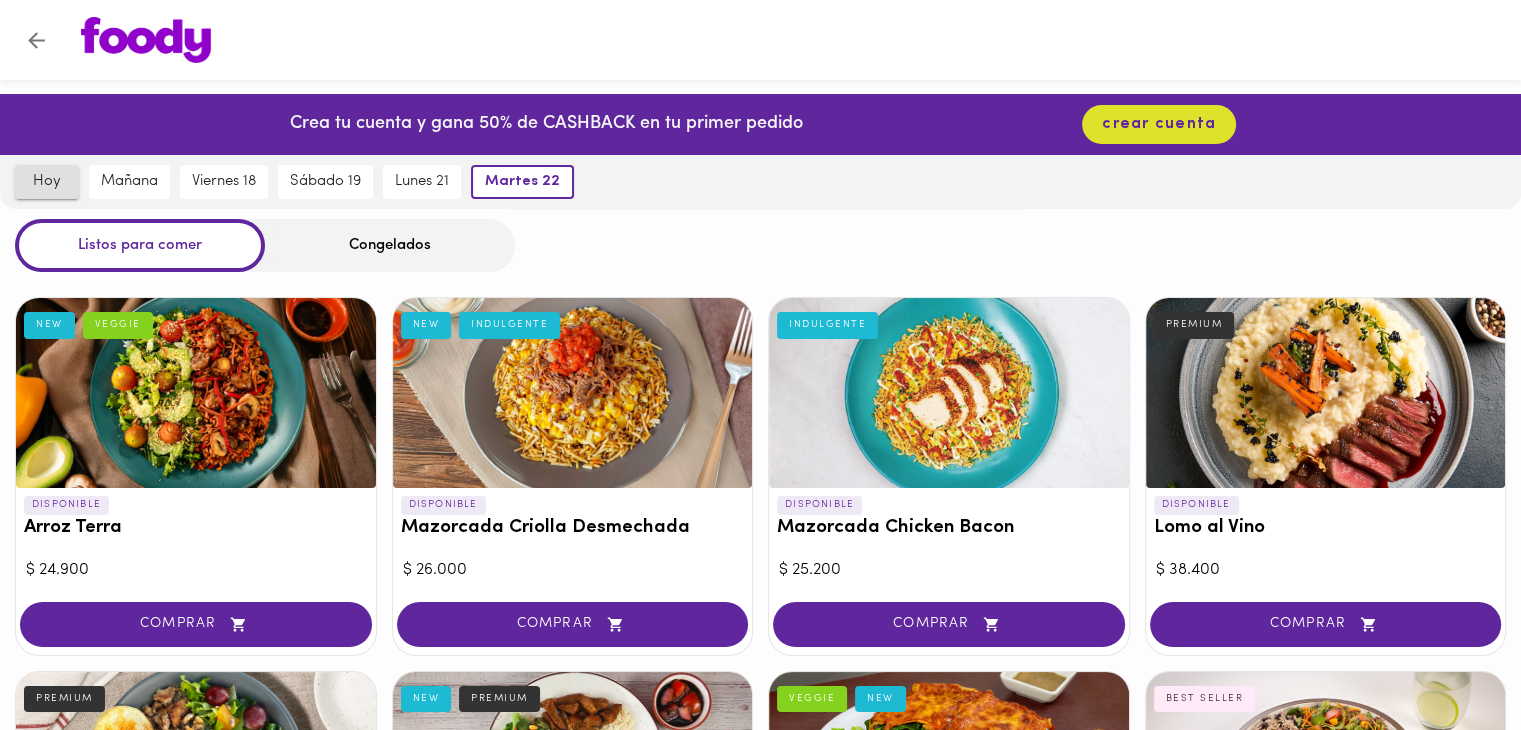 click on "hoy" at bounding box center (47, 182) 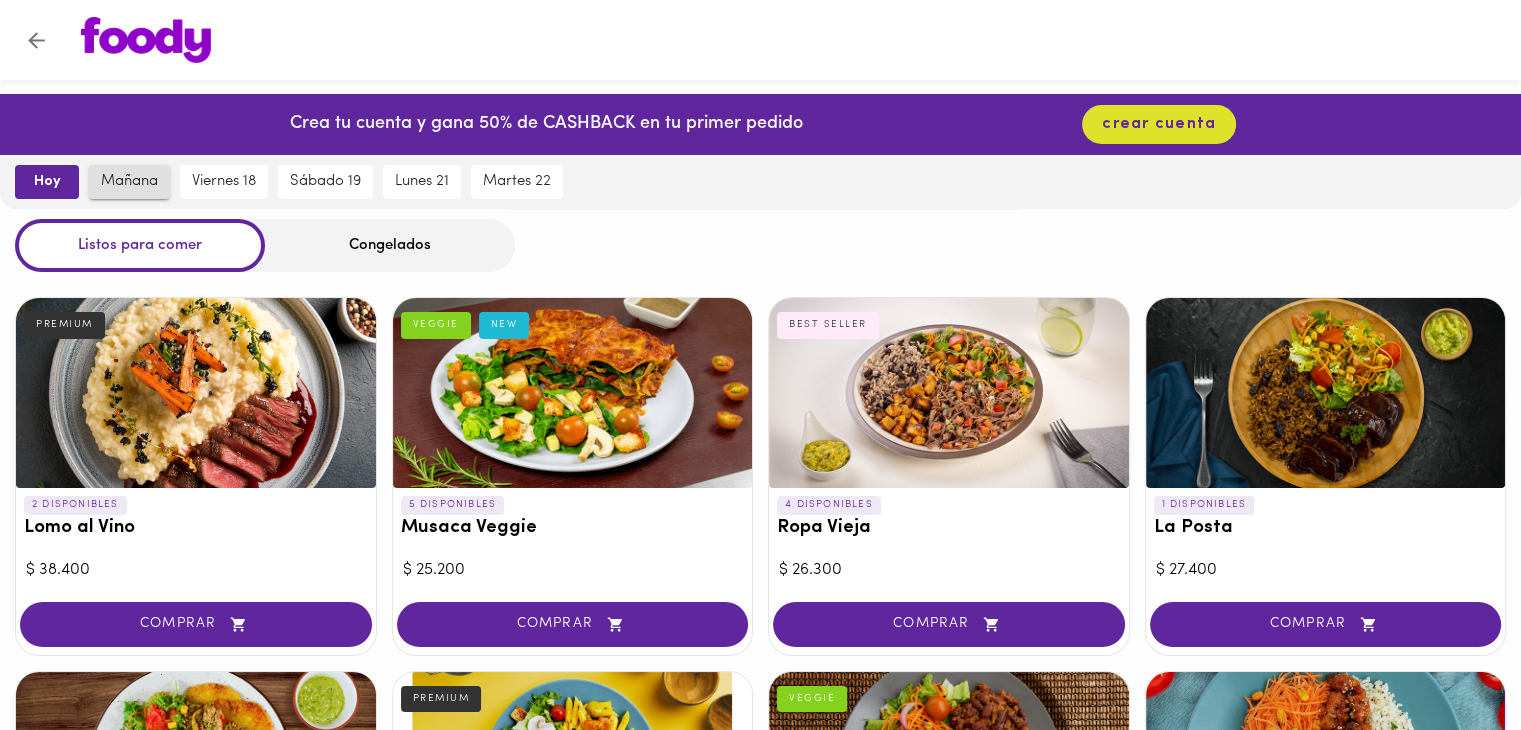 click on "mañana" at bounding box center [129, 182] 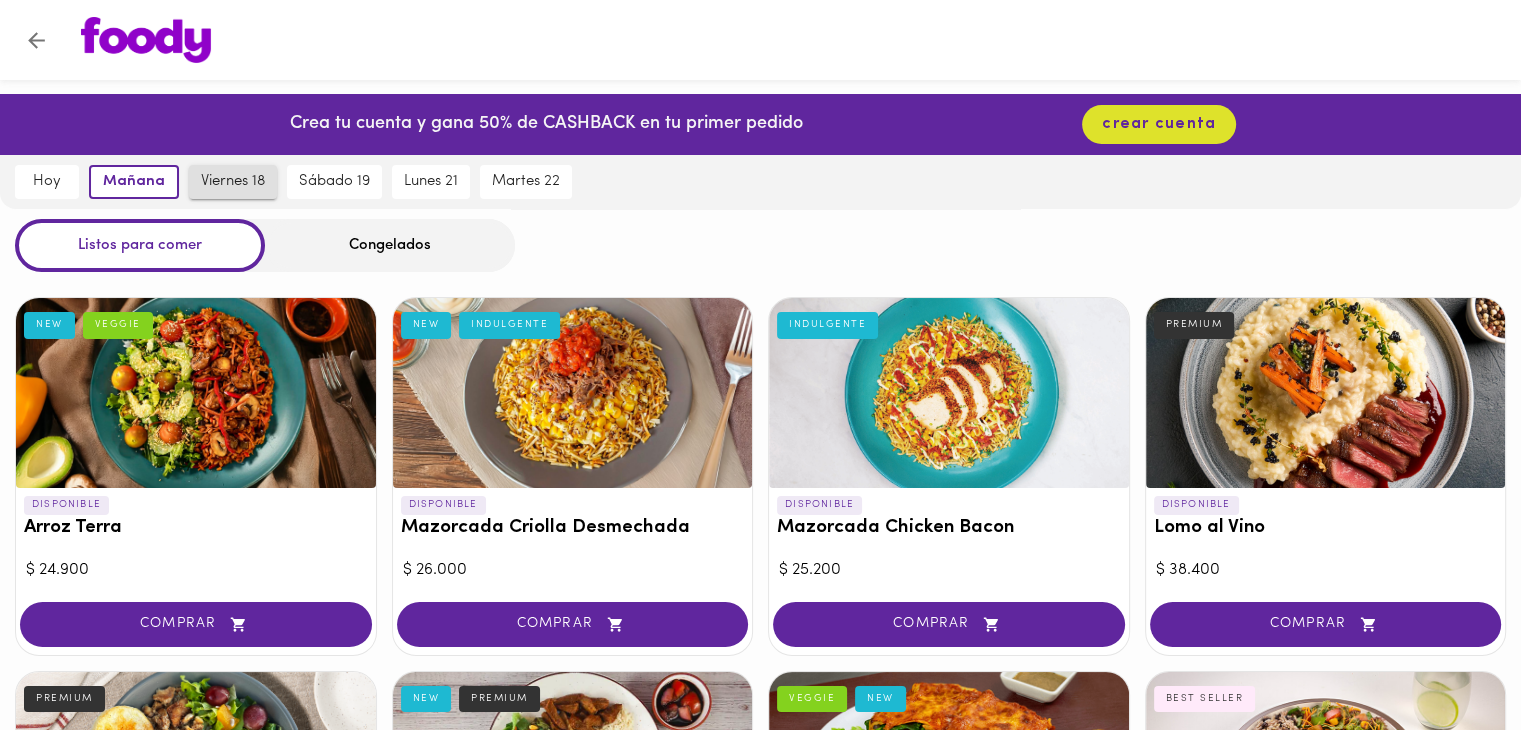 click on "viernes 18" at bounding box center (233, 182) 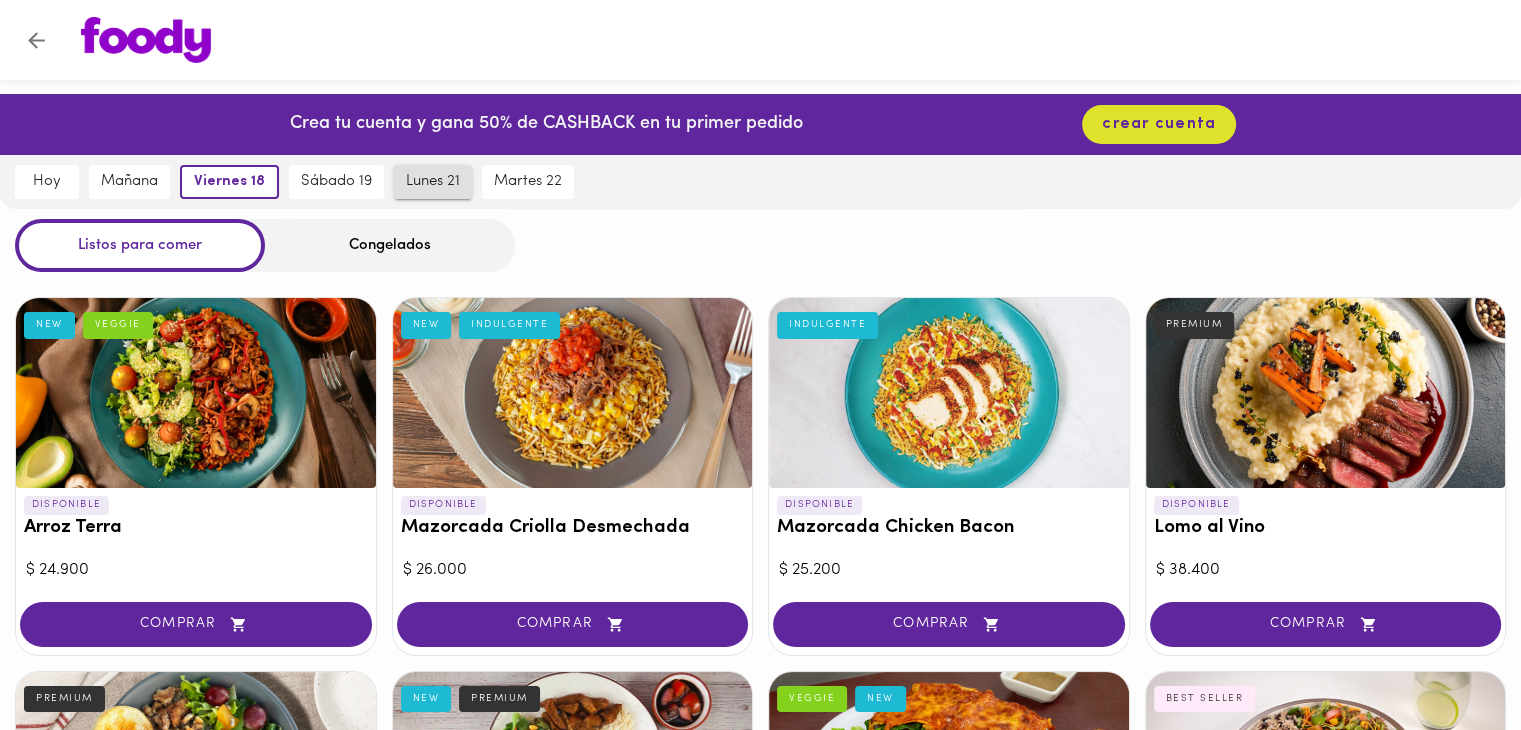 drag, startPoint x: 334, startPoint y: 172, endPoint x: 398, endPoint y: 175, distance: 64.070274 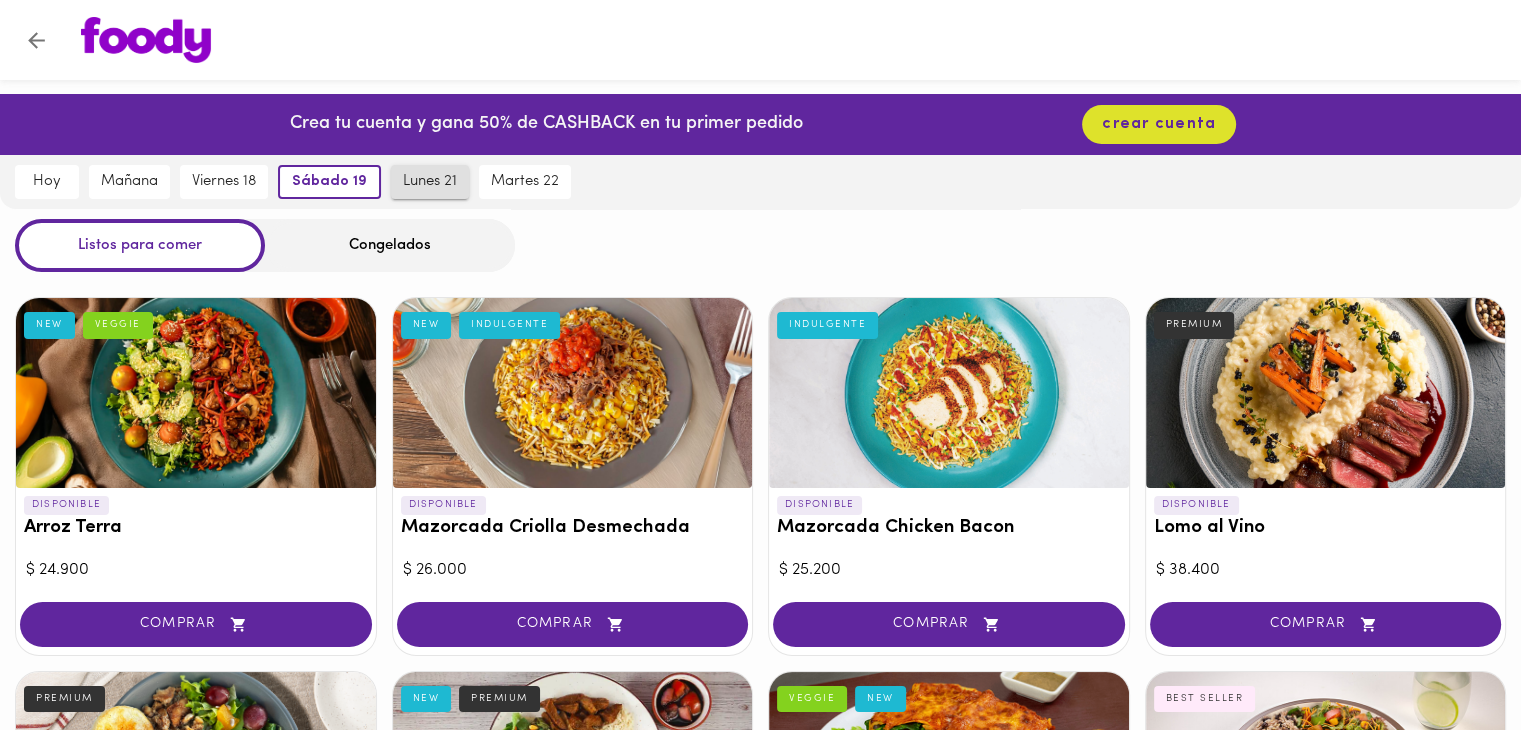 click on "lunes 21" at bounding box center (430, 182) 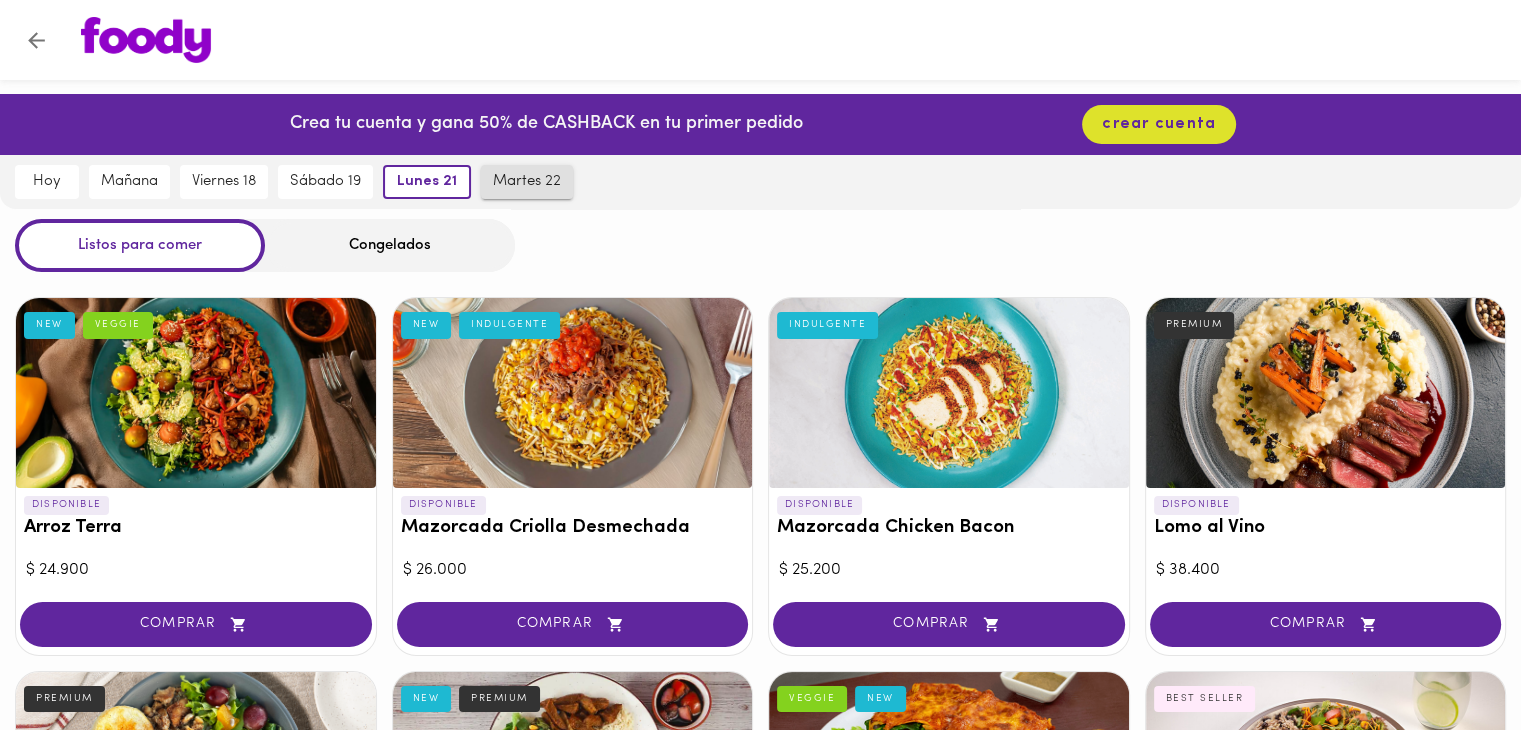 click on "martes 22" at bounding box center [527, 182] 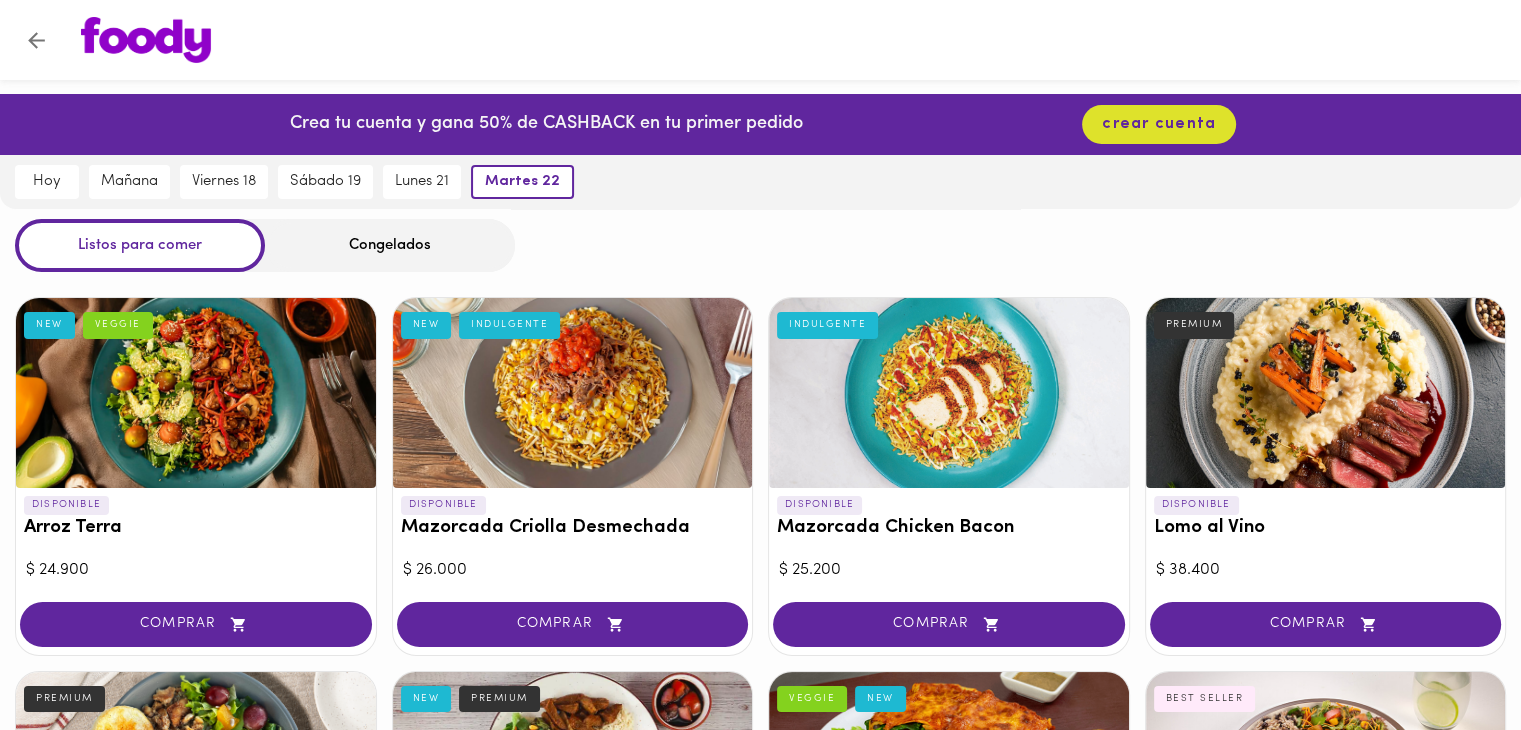 click 